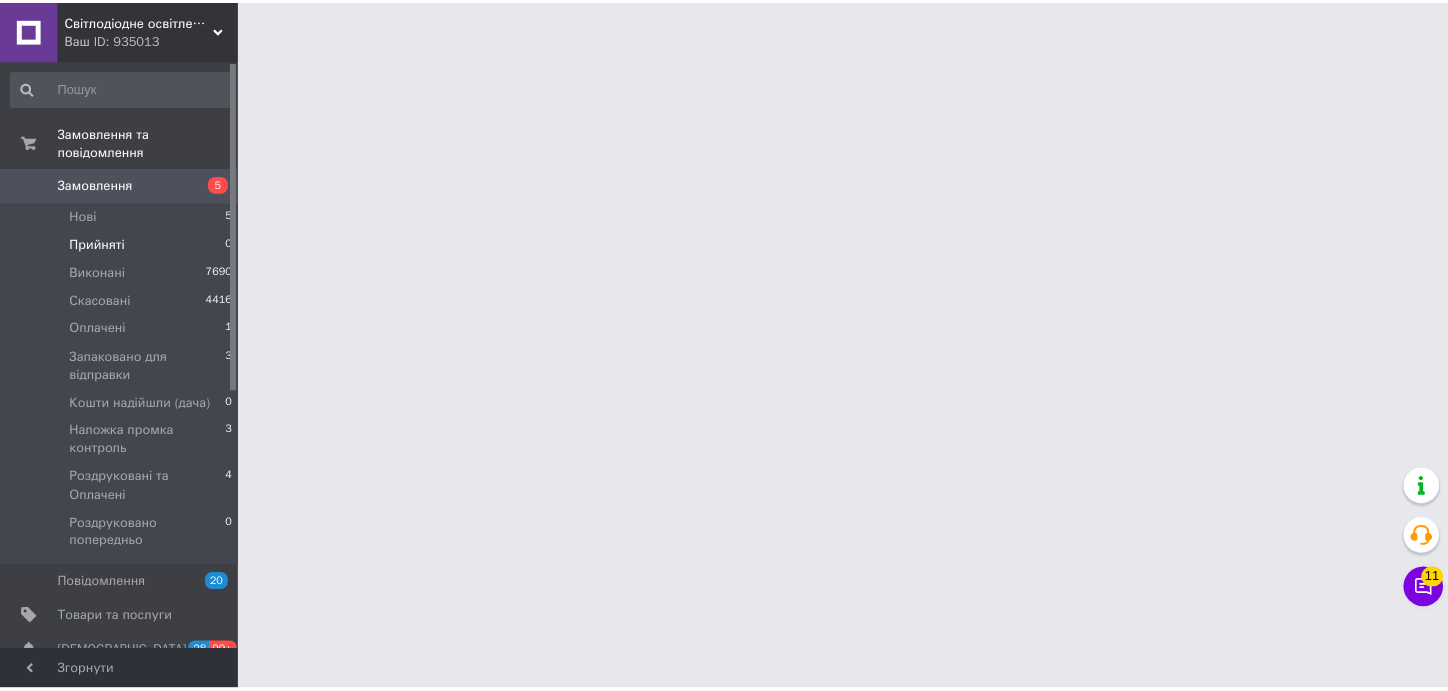 scroll, scrollTop: 0, scrollLeft: 0, axis: both 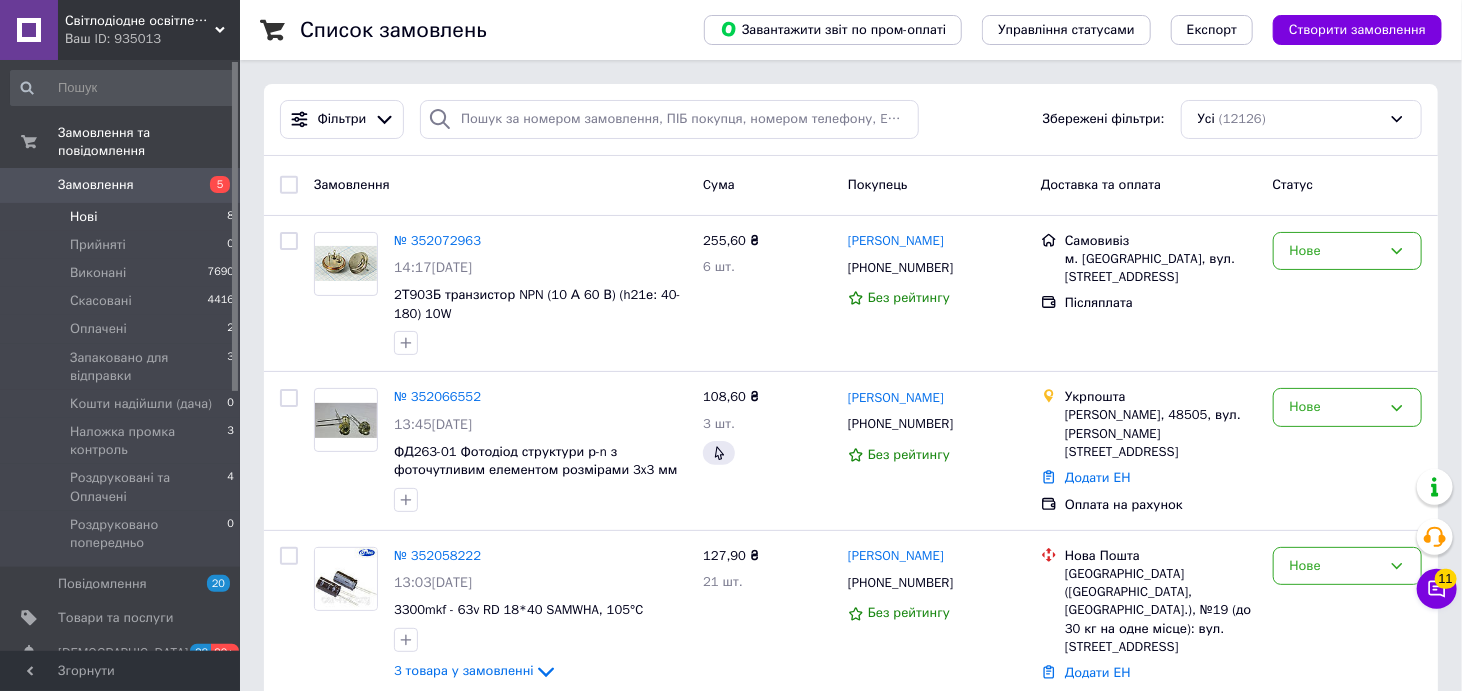 click on "Нові" at bounding box center (83, 217) 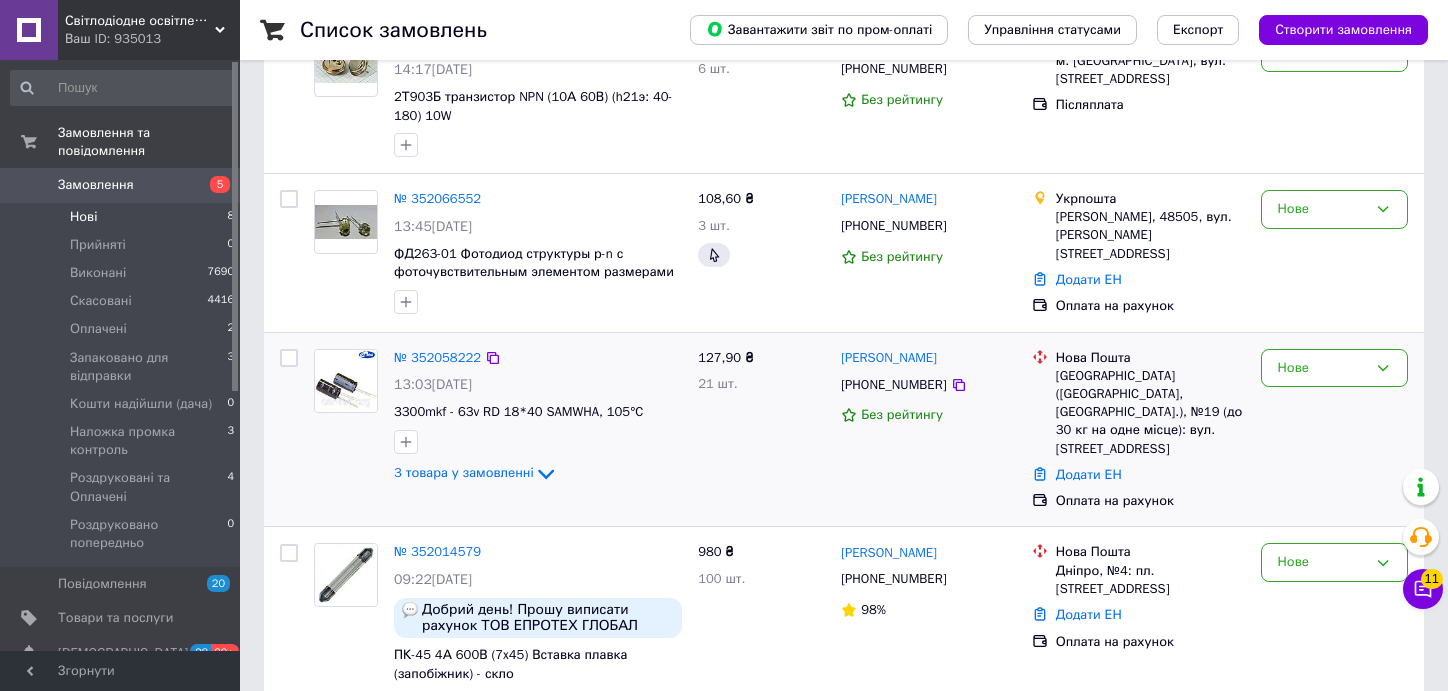 scroll, scrollTop: 601, scrollLeft: 0, axis: vertical 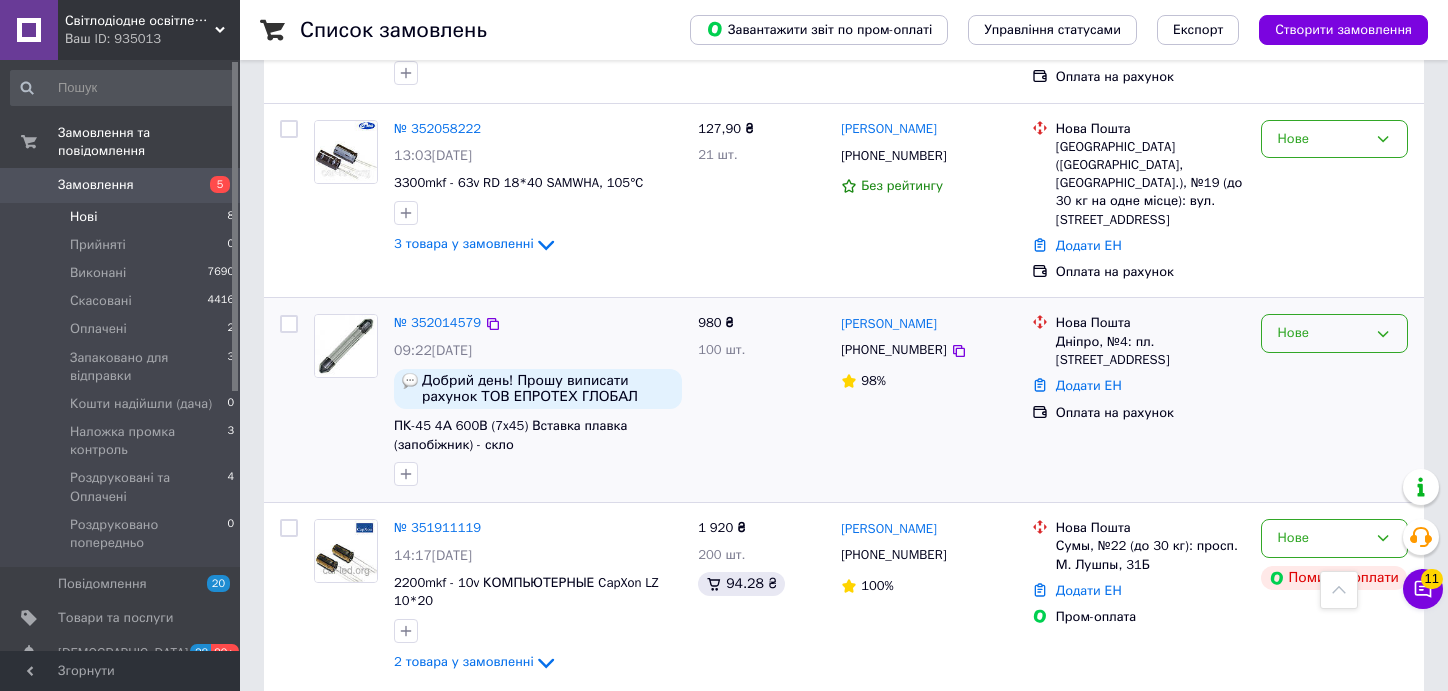 click on "Нове" at bounding box center (1322, 333) 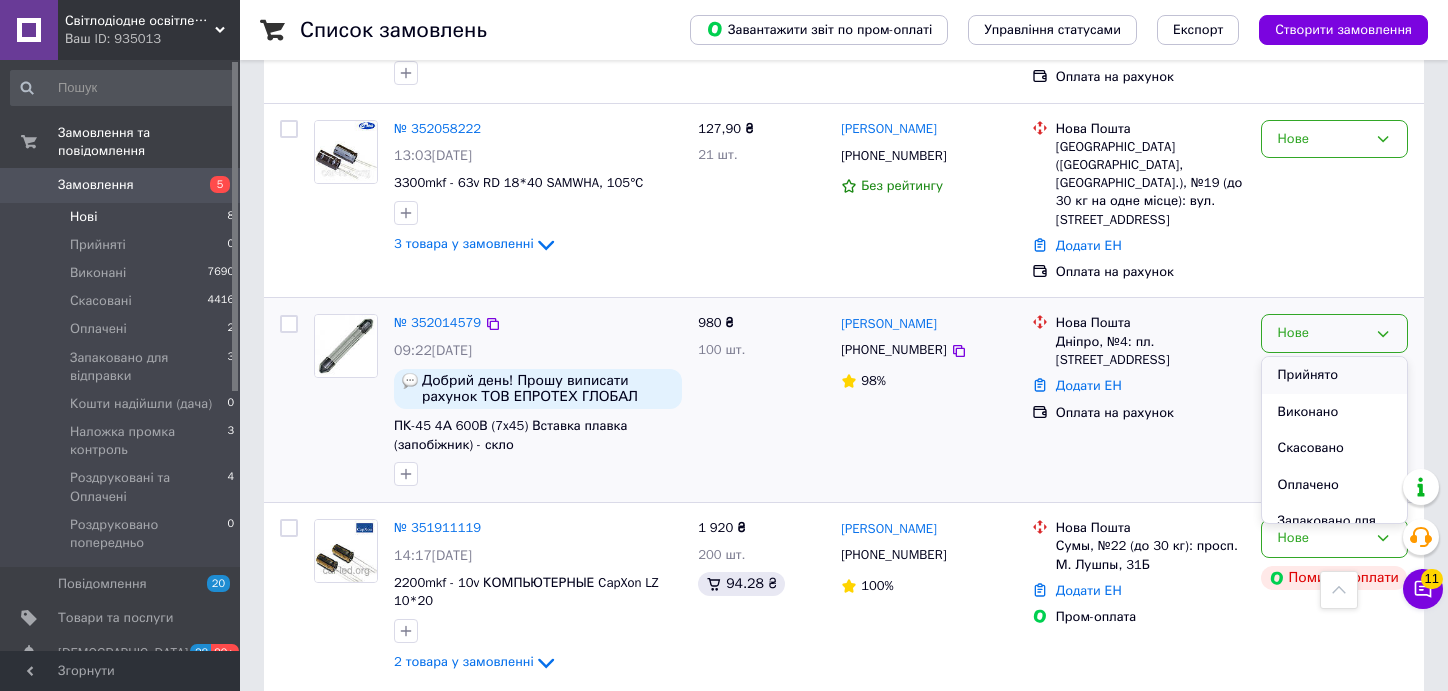 click on "Прийнято" at bounding box center [1334, 375] 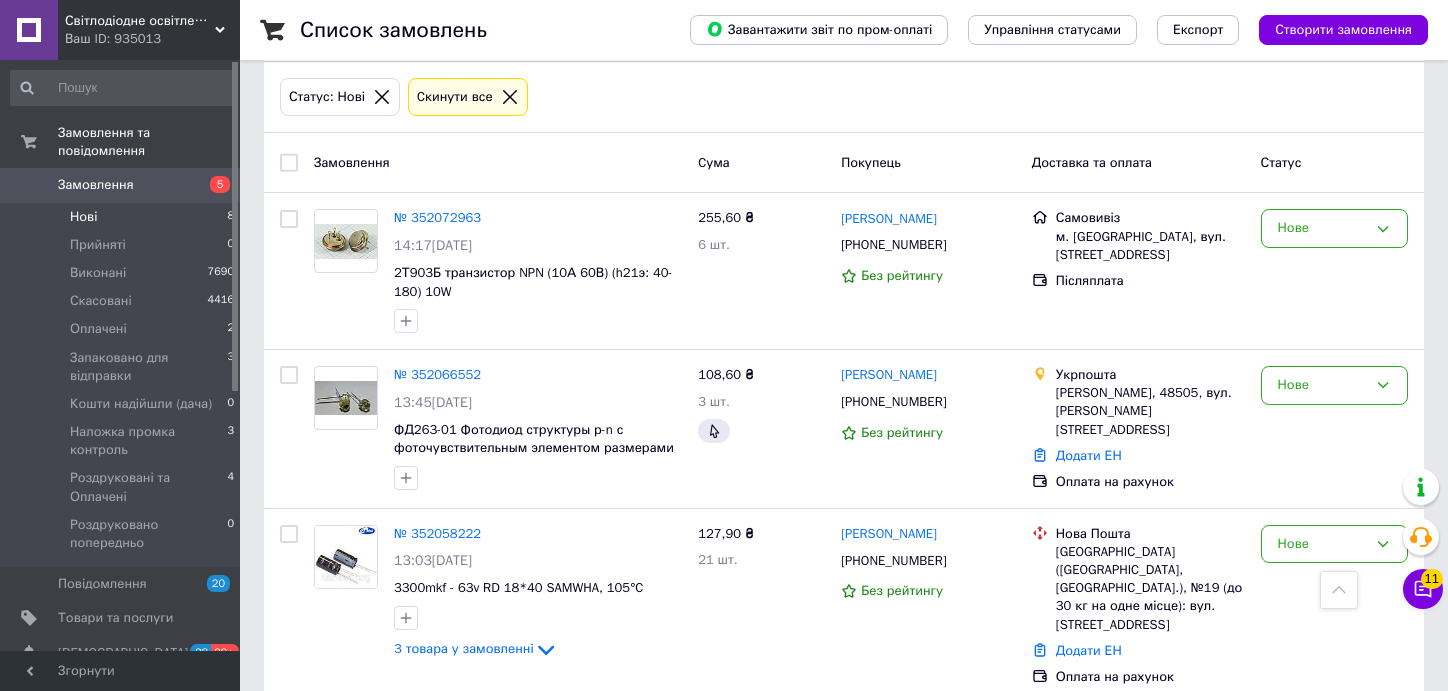 scroll, scrollTop: 154, scrollLeft: 0, axis: vertical 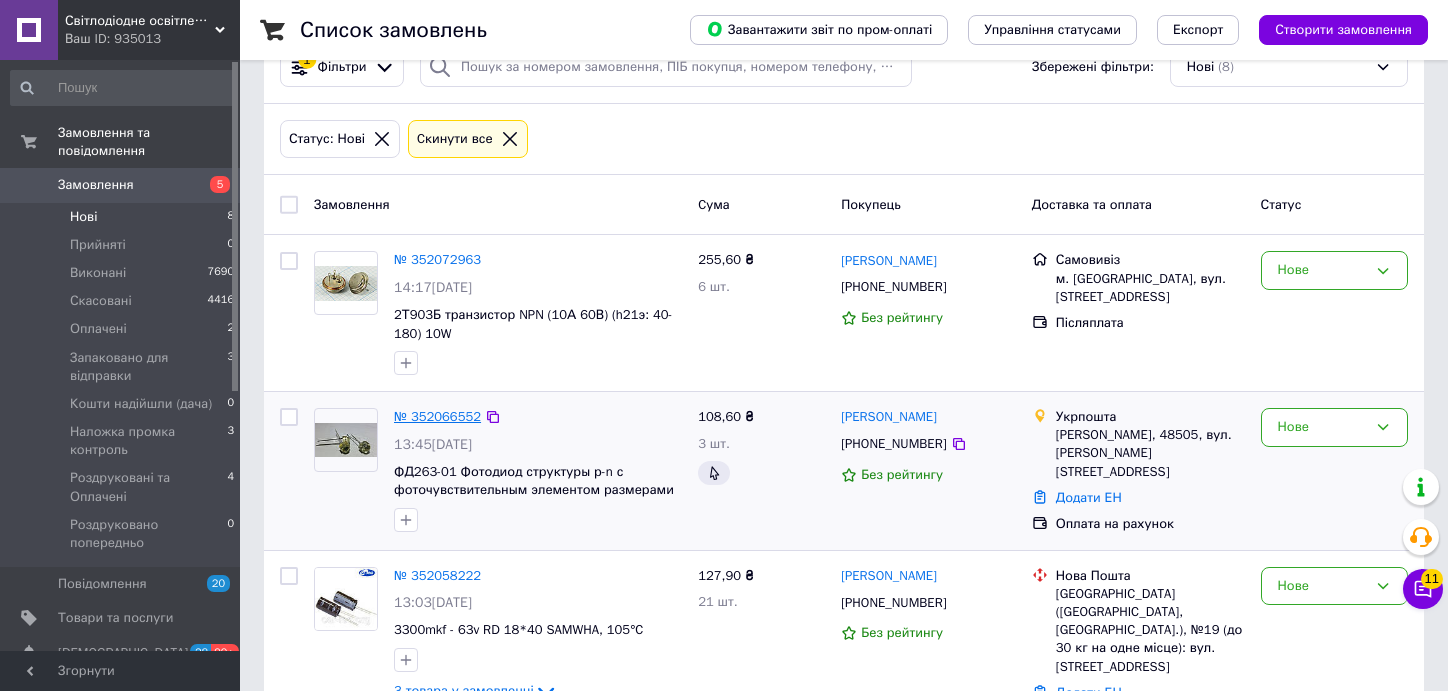 click on "№ 352066552" at bounding box center [437, 416] 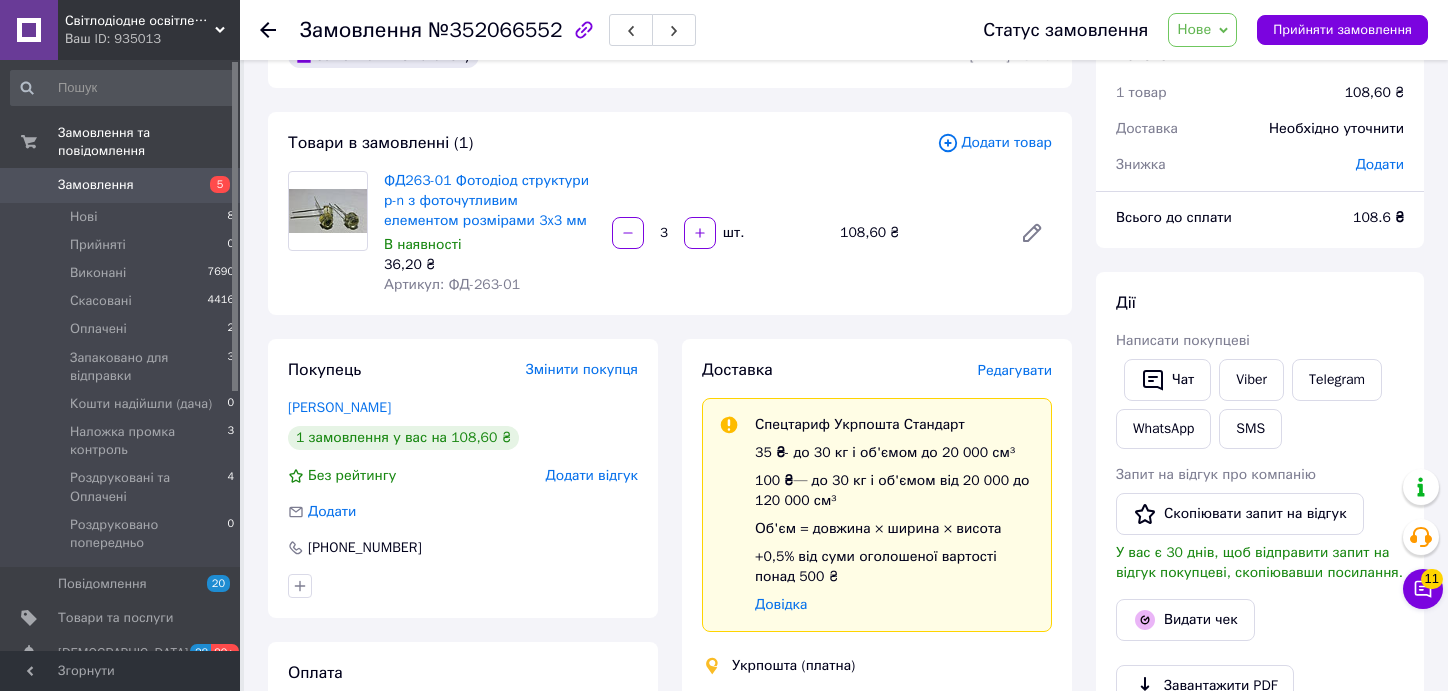 scroll, scrollTop: 54, scrollLeft: 0, axis: vertical 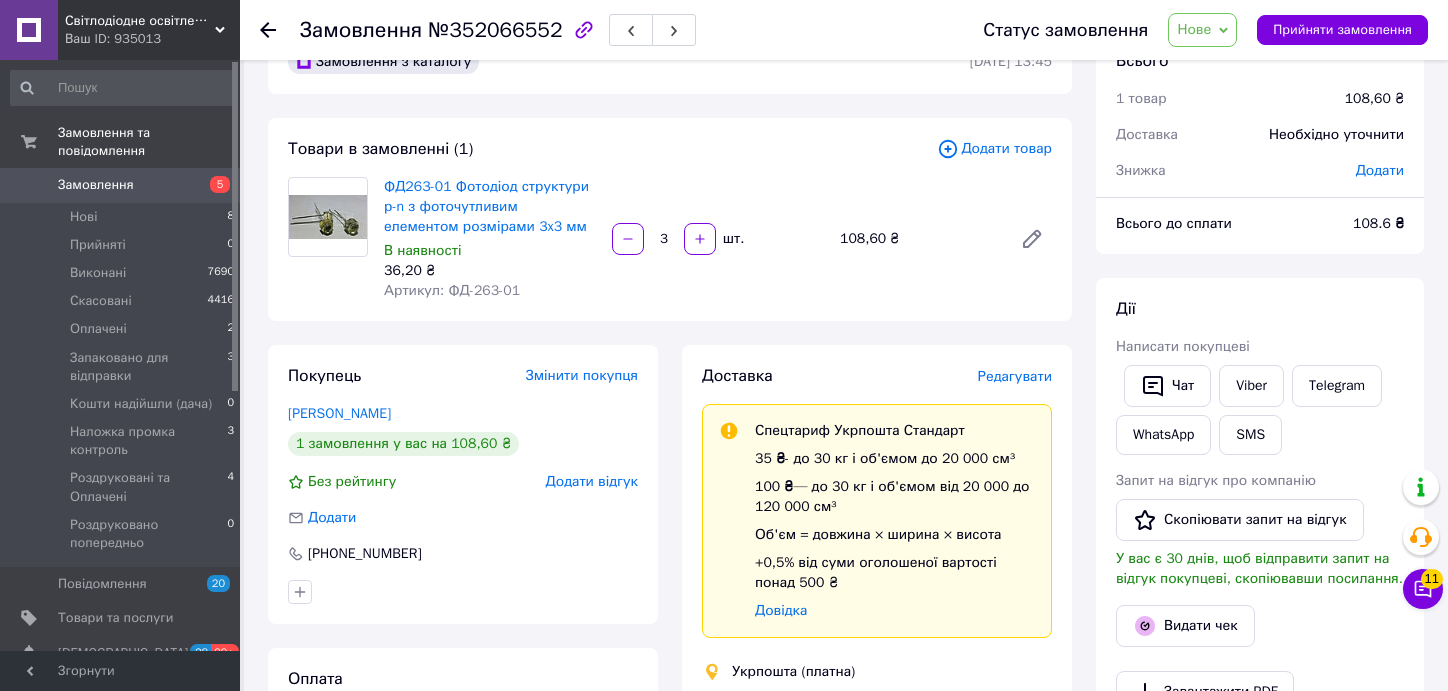 click on "108.6 ₴" at bounding box center [1378, 223] 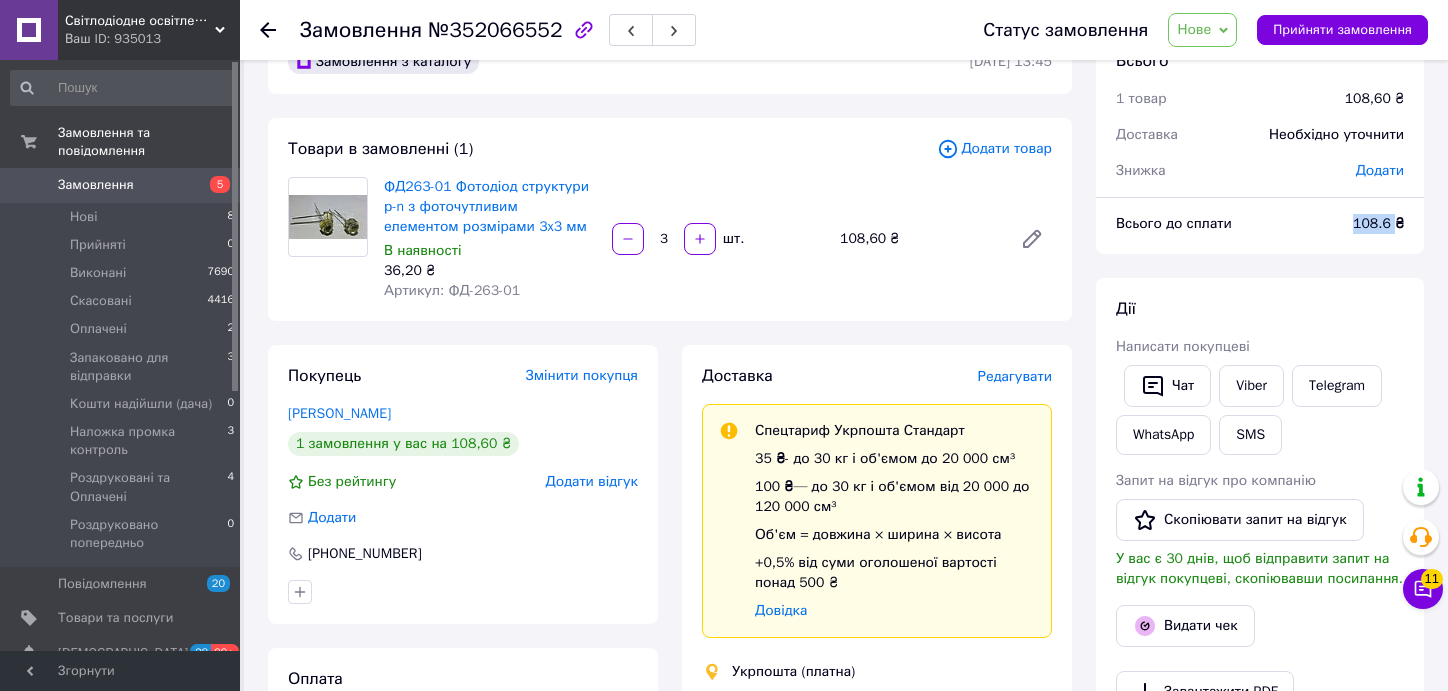 click on "108.6 ₴" at bounding box center [1378, 223] 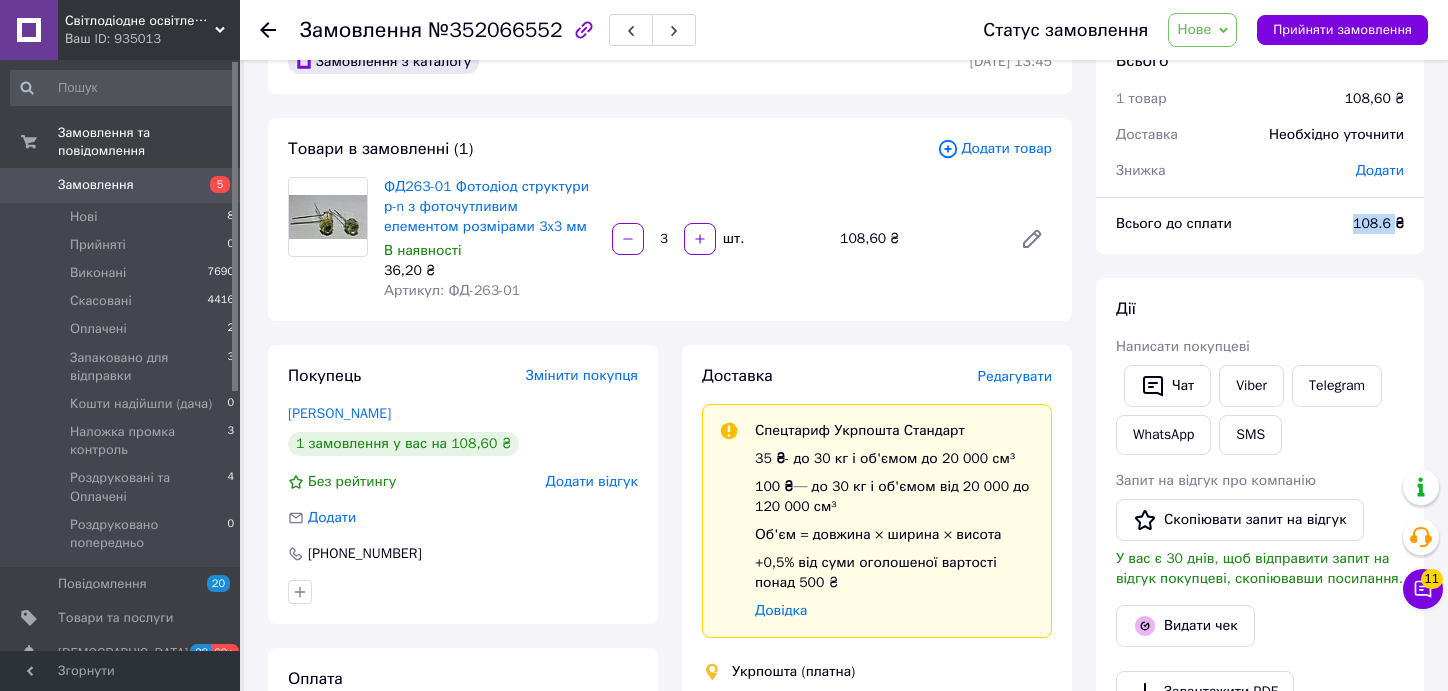 copy on "108.6" 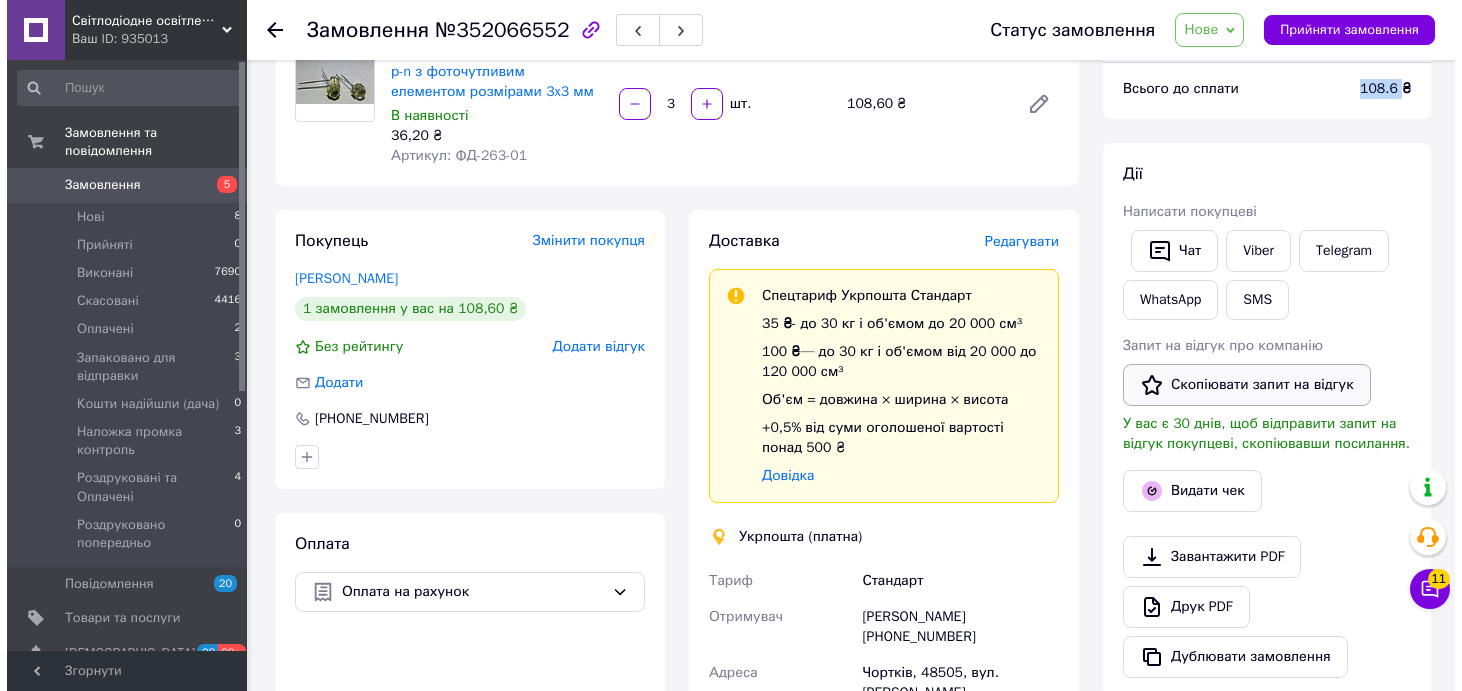 scroll, scrollTop: 154, scrollLeft: 0, axis: vertical 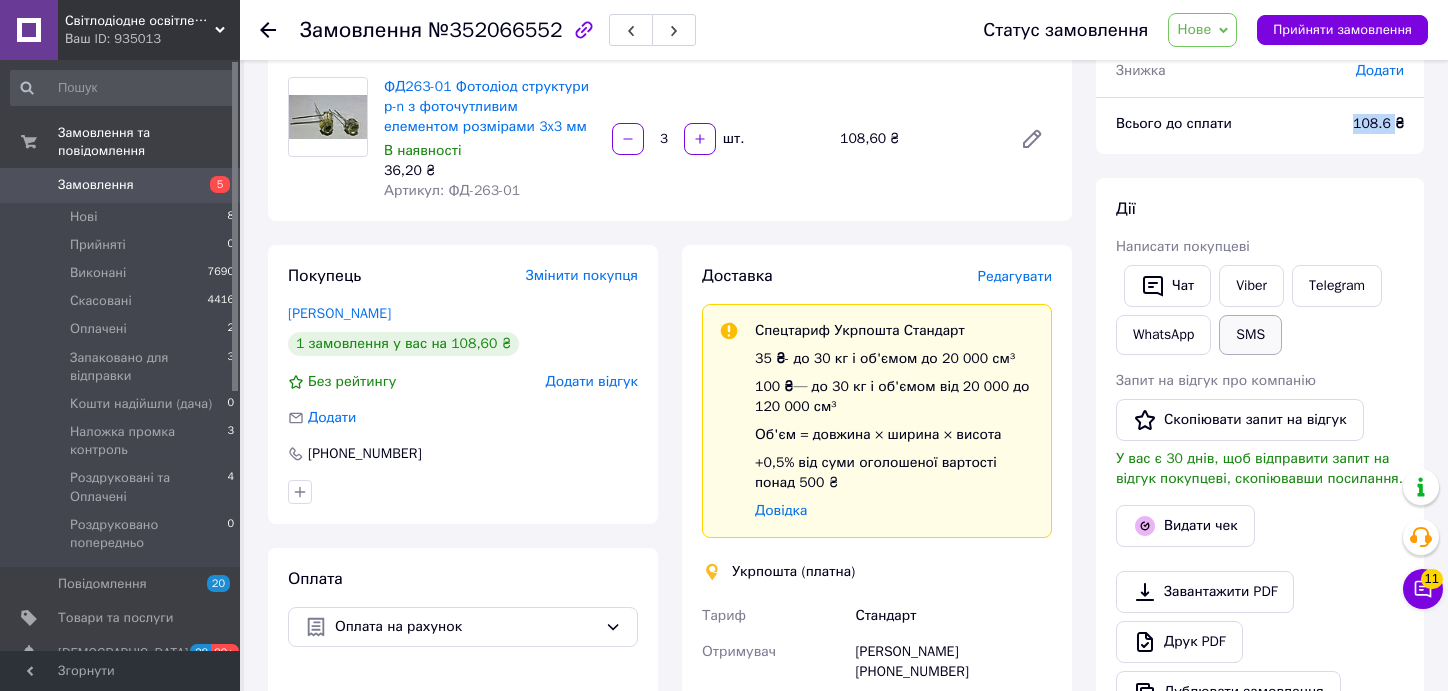 click on "SMS" at bounding box center [1250, 335] 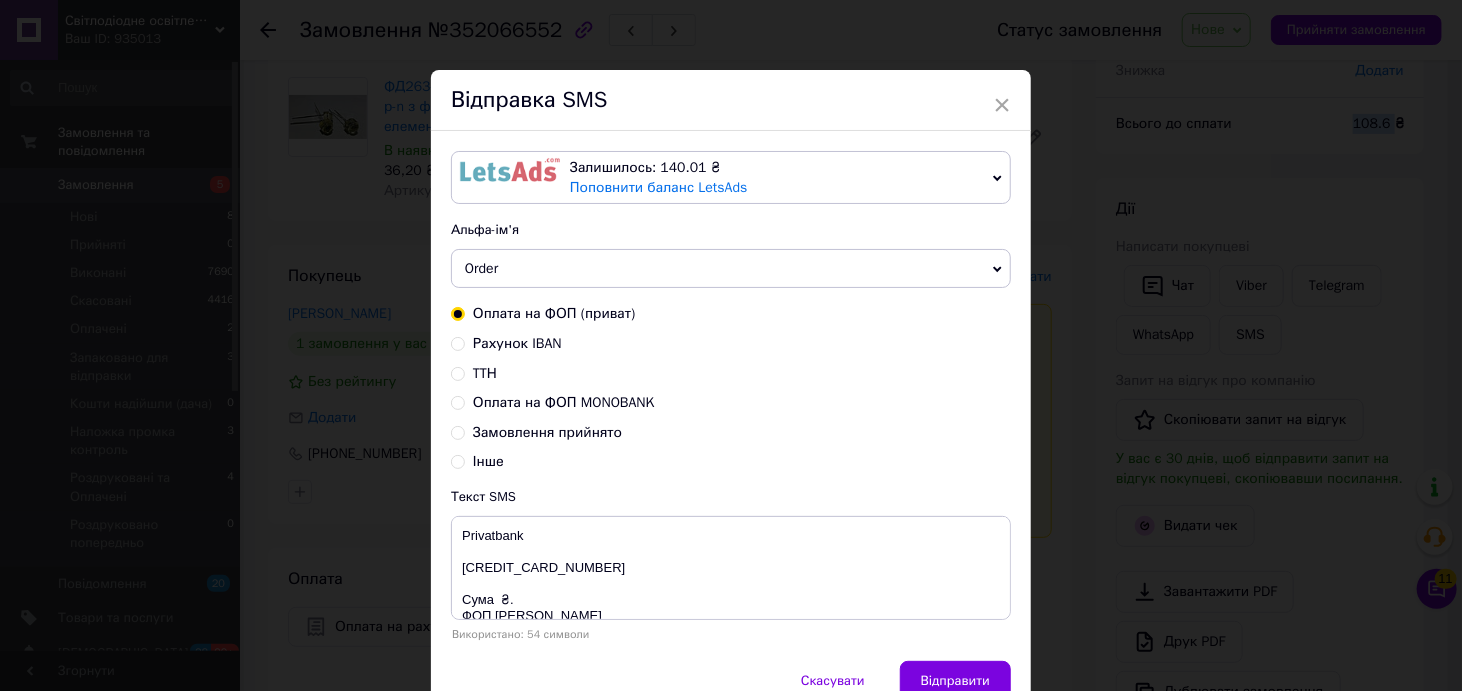 click on "Рахунок IBAN" at bounding box center (458, 342) 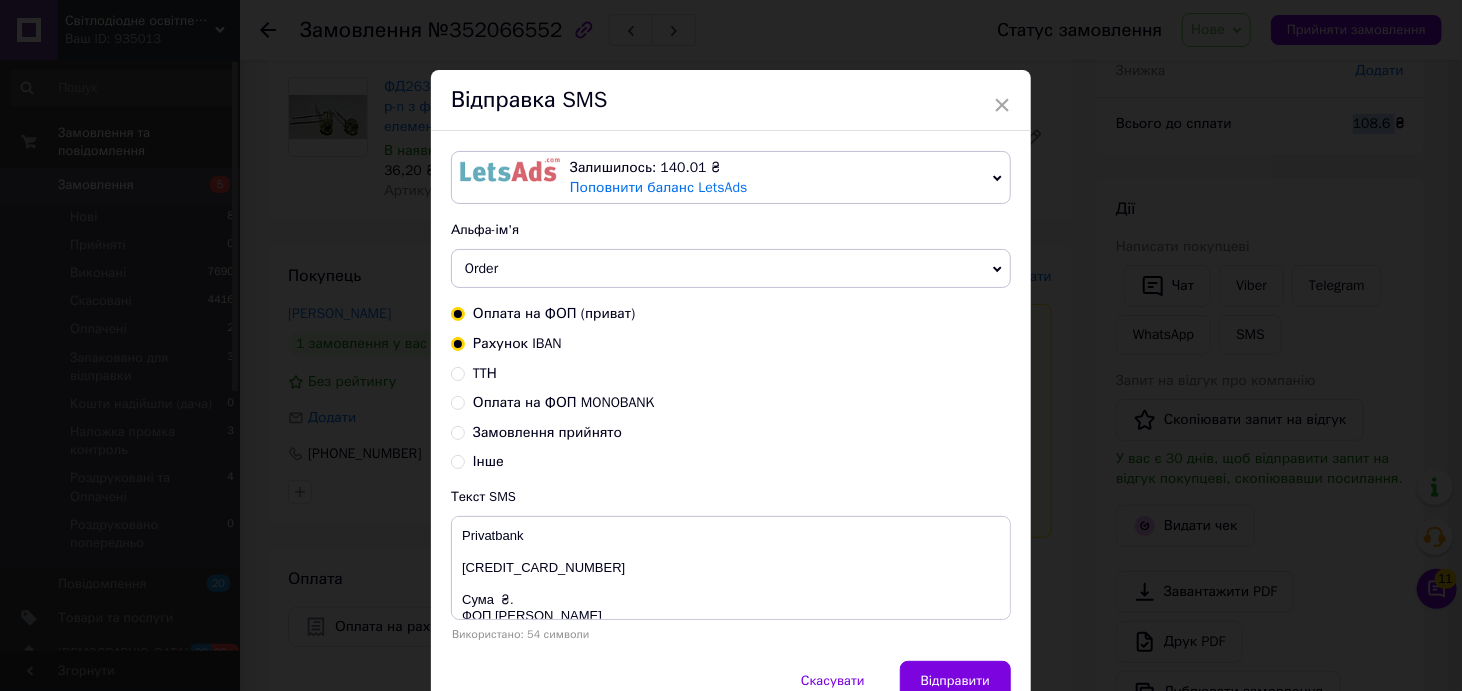 radio on "true" 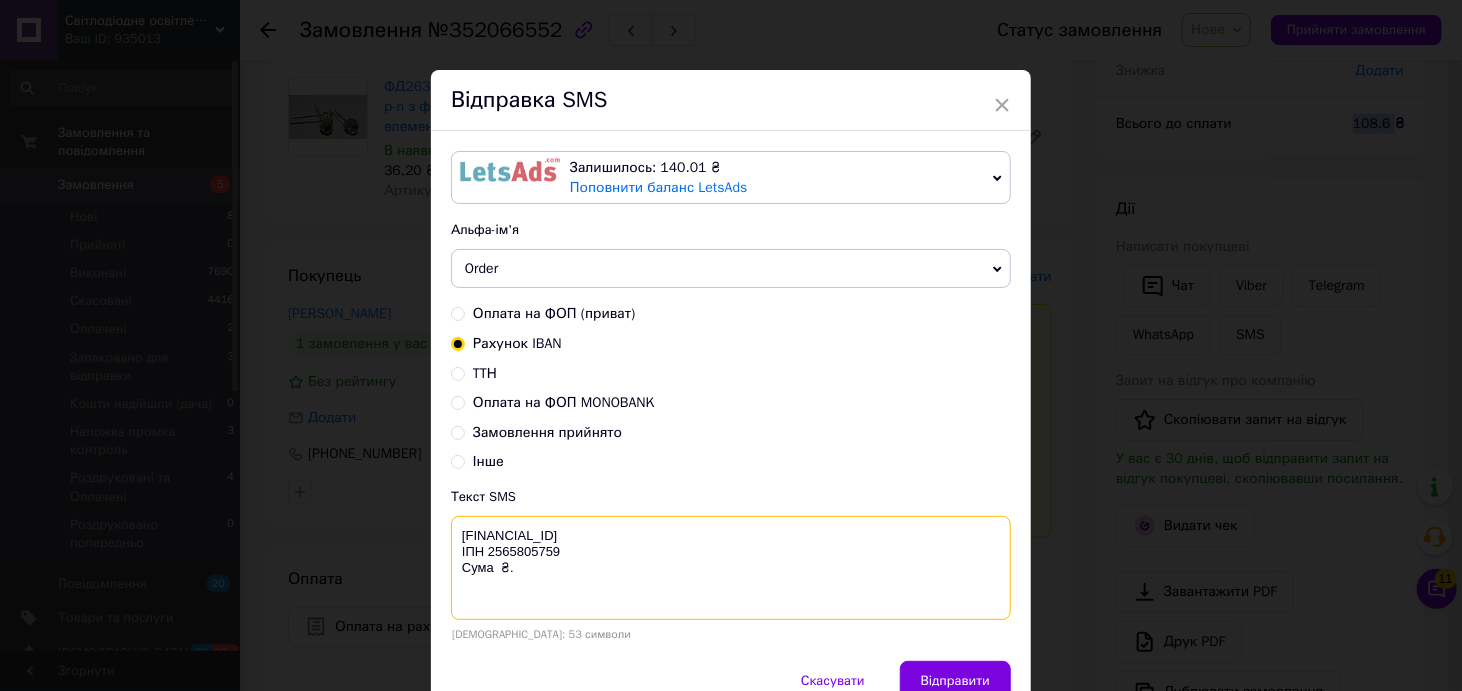 click on "[FINANCIAL_ID]
ІПН 2565805759
Cума  ₴." at bounding box center [731, 568] 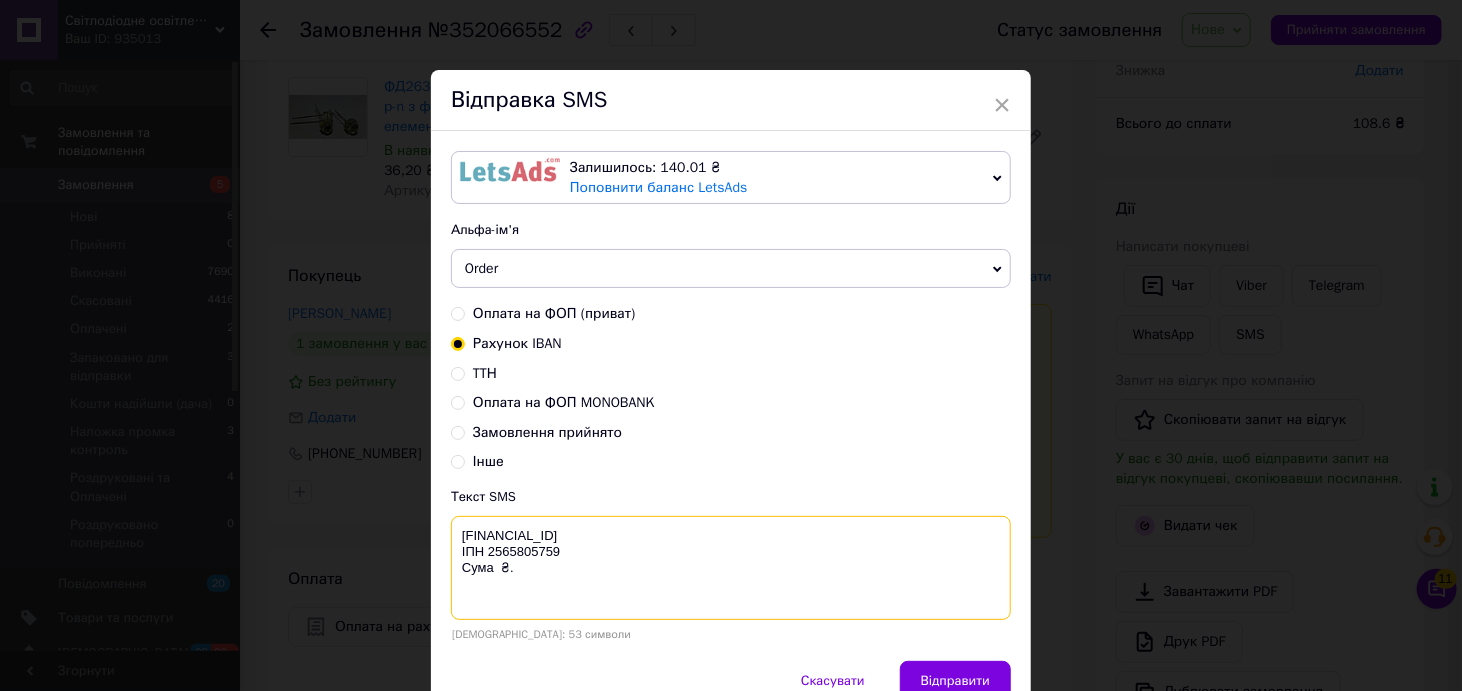 paste on "108.6" 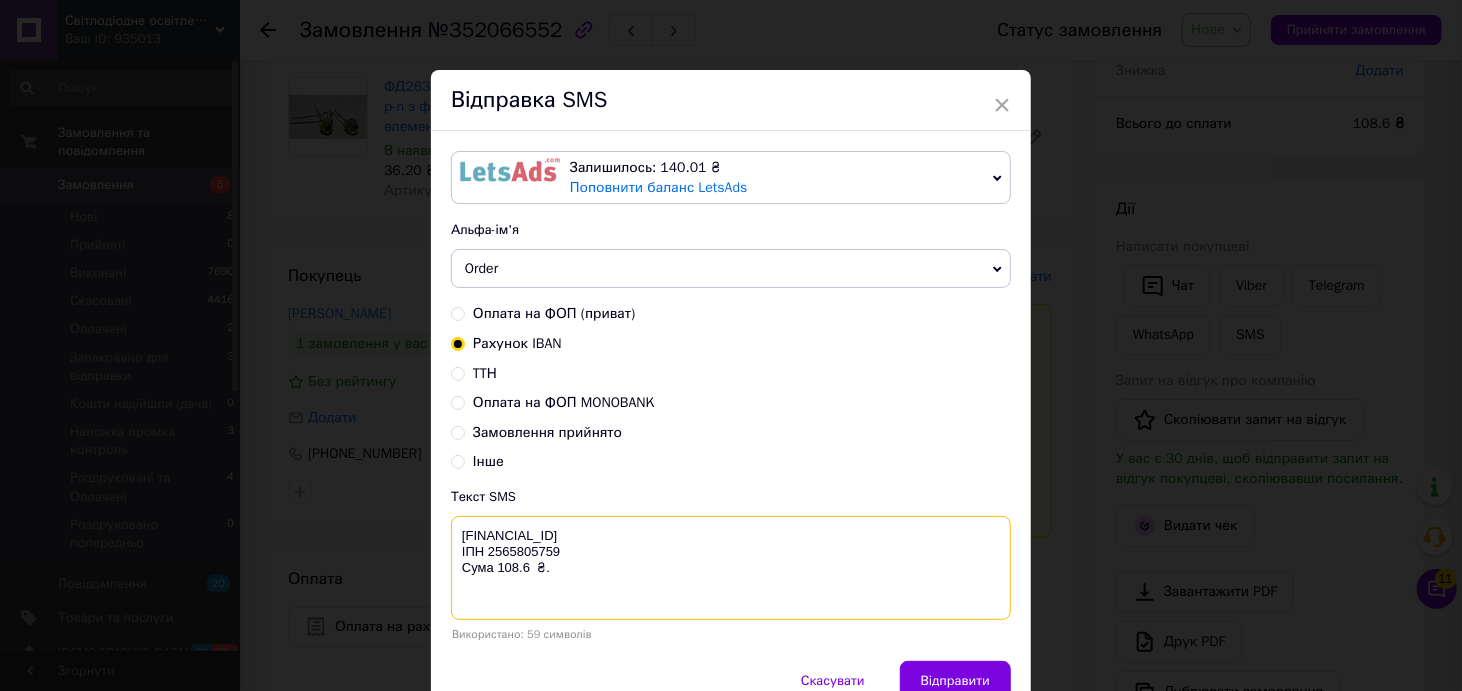 type on "[FINANCIAL_ID]
ІПН 2565805759
Cума 108.6  ₴." 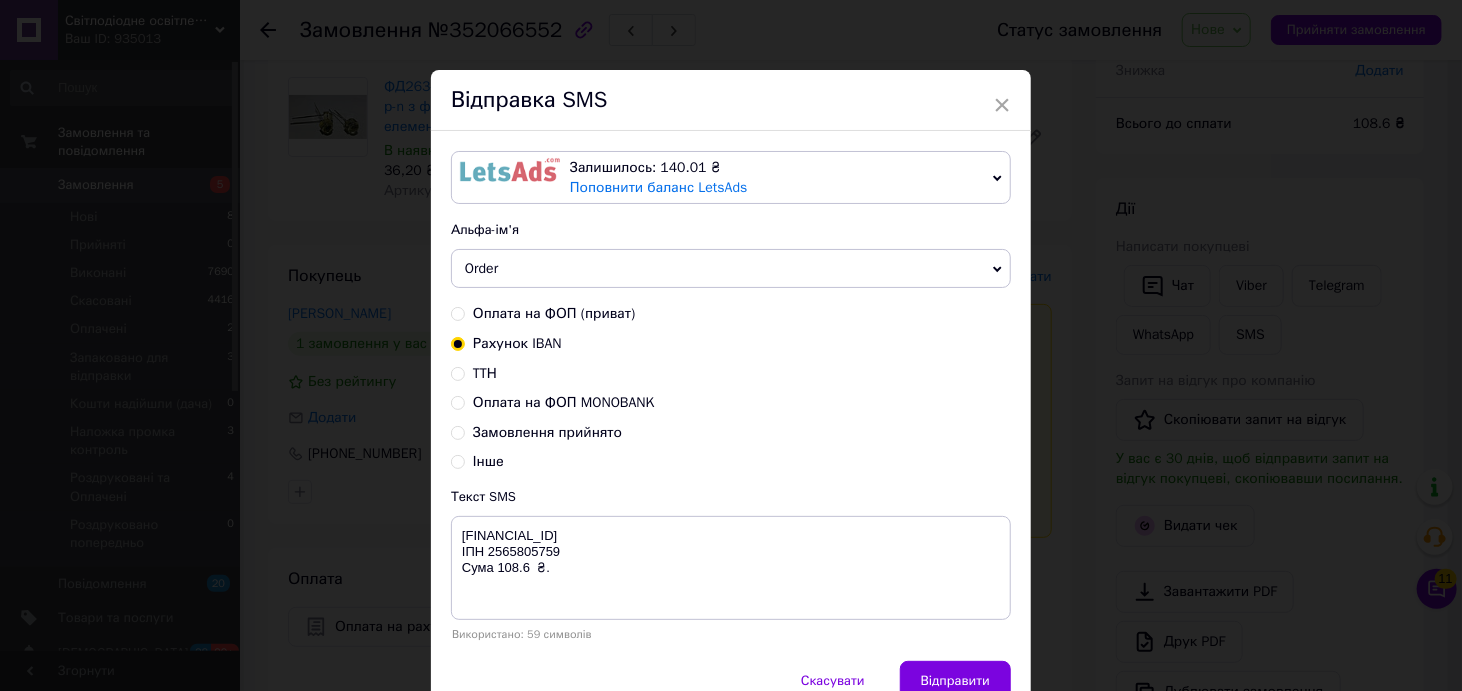 click on "Order" at bounding box center (731, 269) 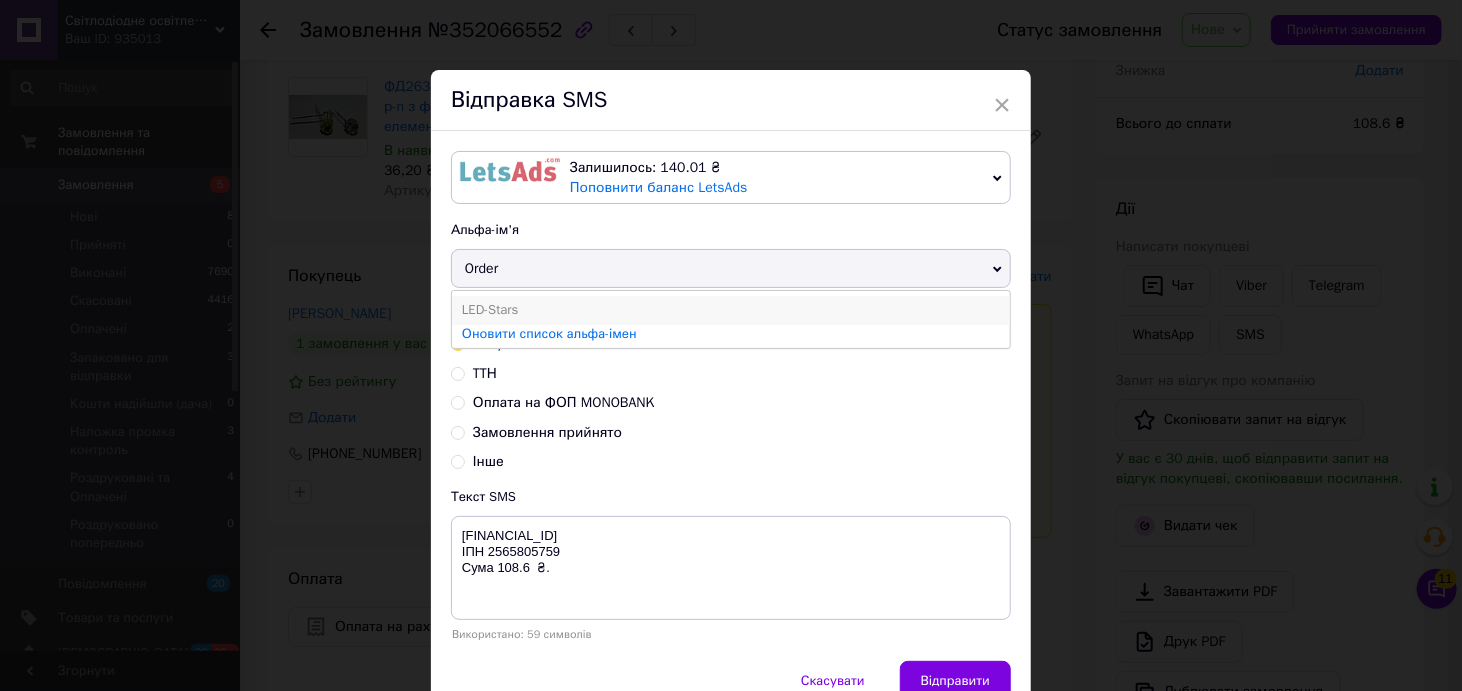 click on "LED-Stars" at bounding box center [731, 310] 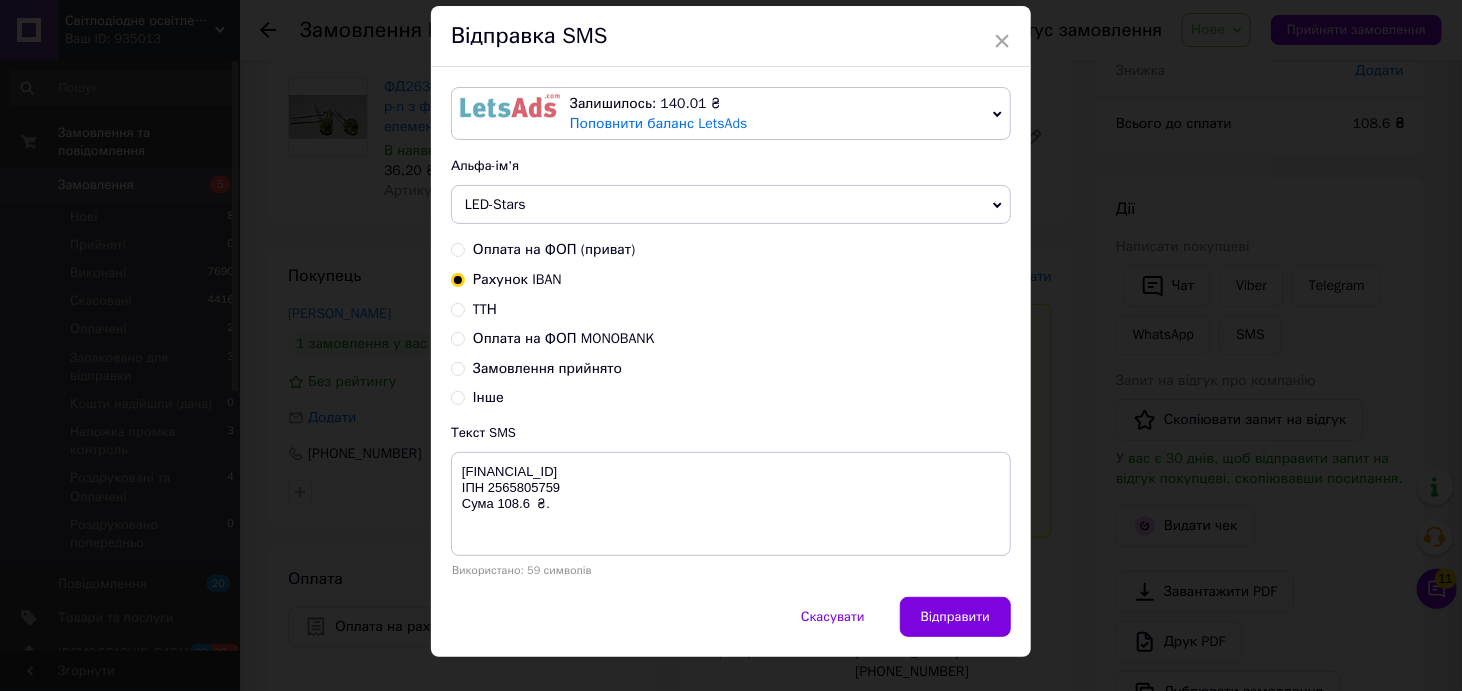 scroll, scrollTop: 97, scrollLeft: 0, axis: vertical 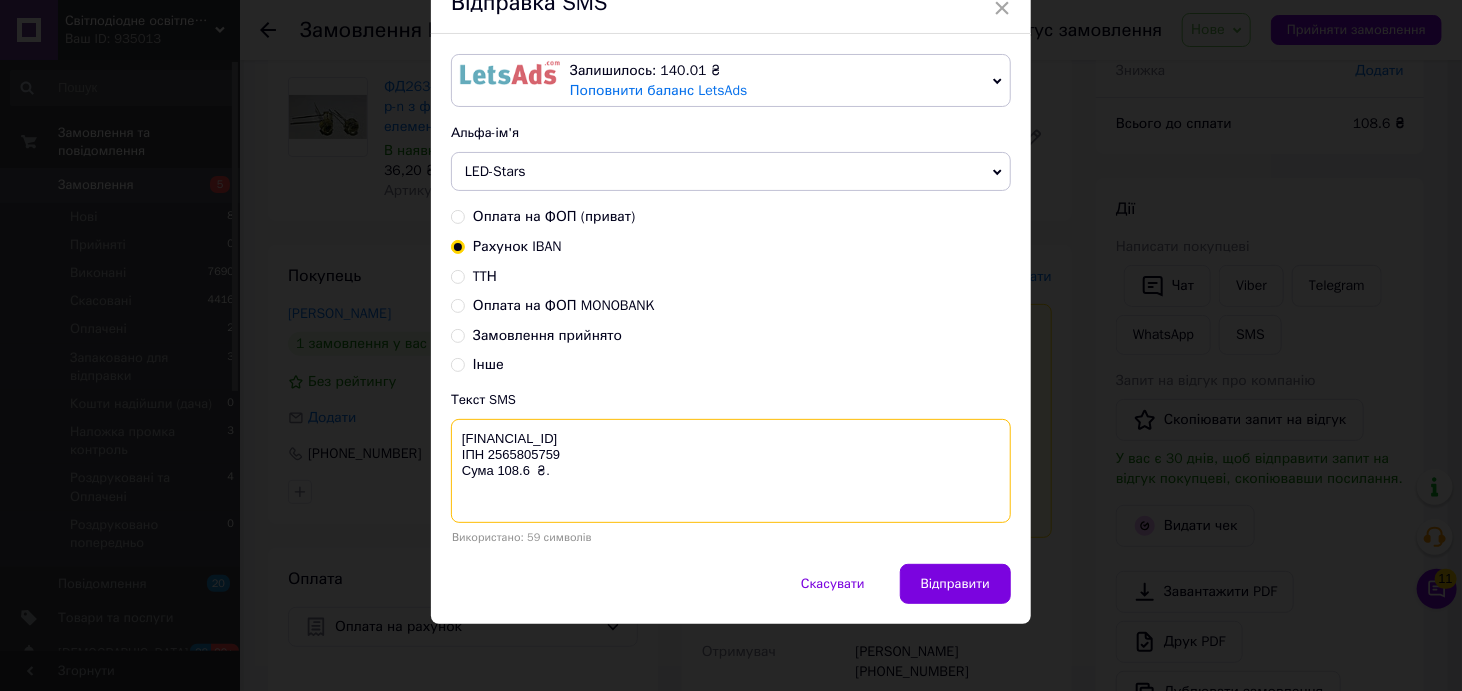 drag, startPoint x: 571, startPoint y: 470, endPoint x: 461, endPoint y: 434, distance: 115.74109 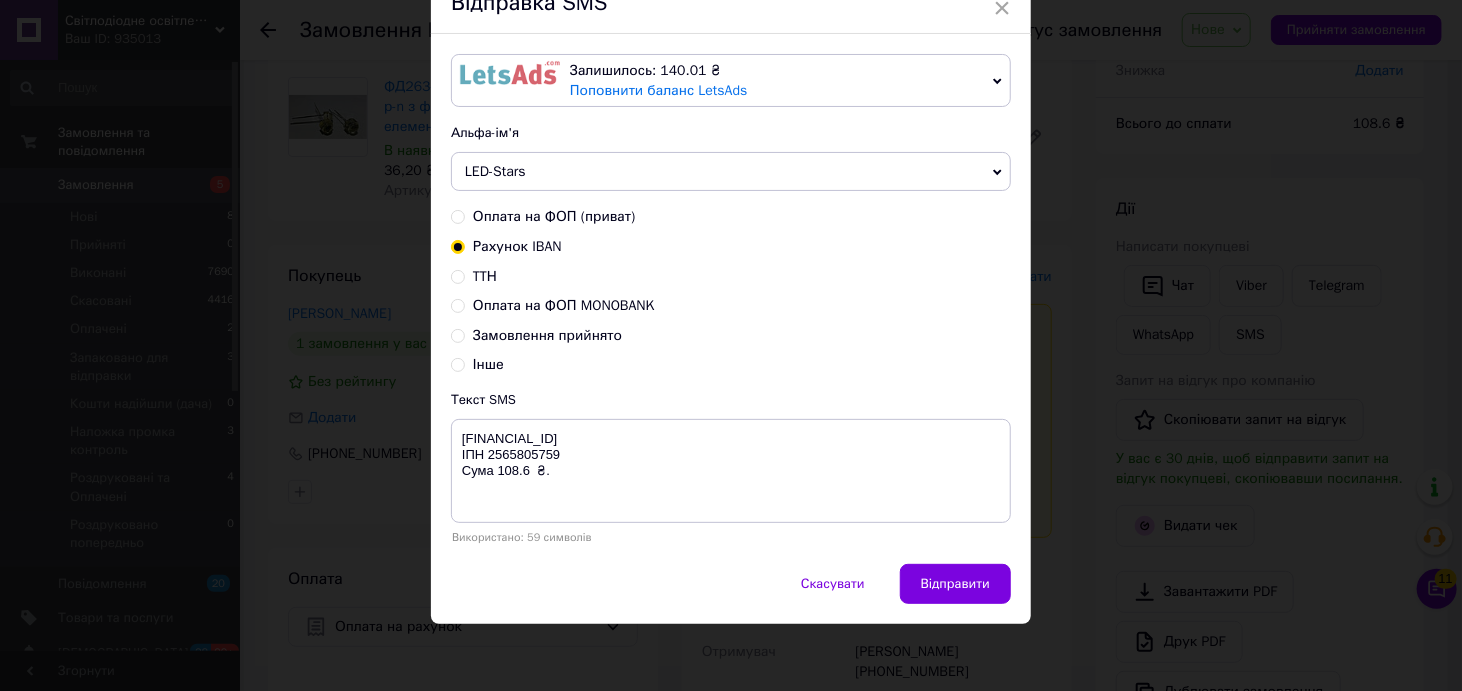 click on "Відправити" at bounding box center (955, 584) 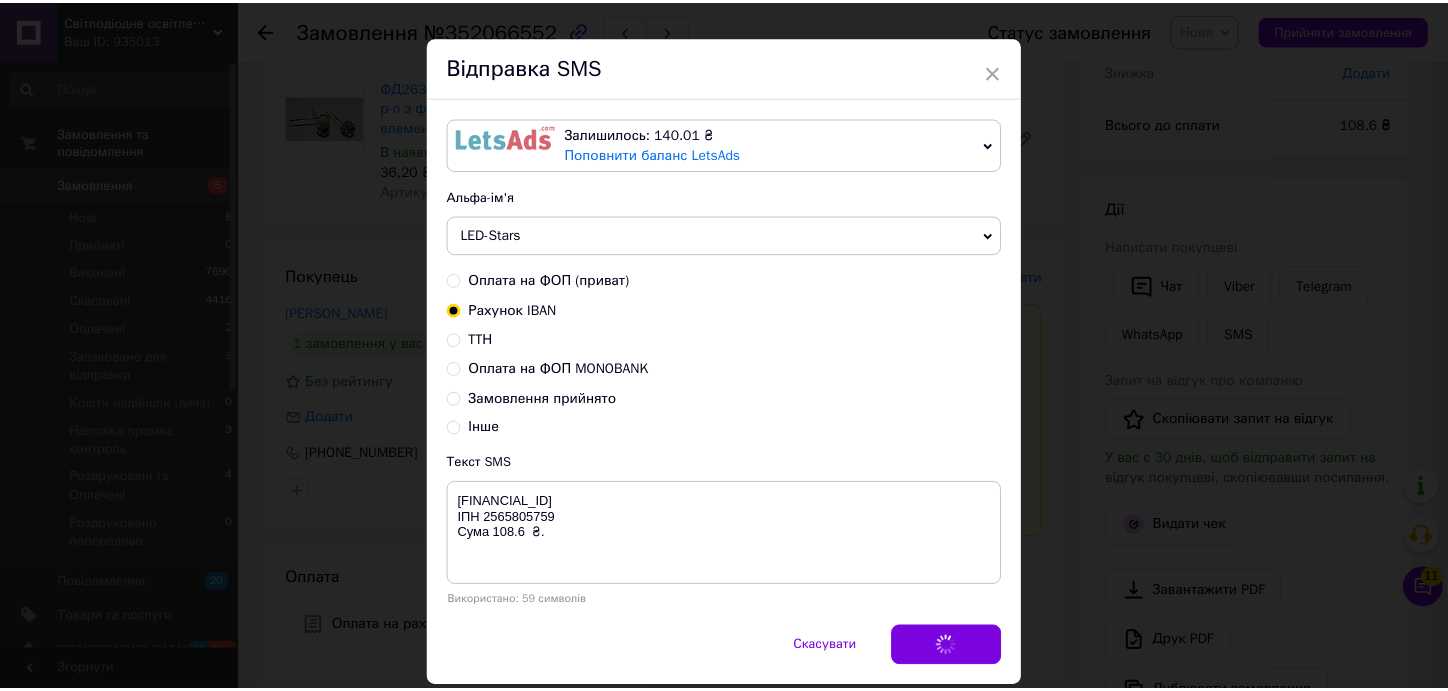 scroll, scrollTop: 0, scrollLeft: 0, axis: both 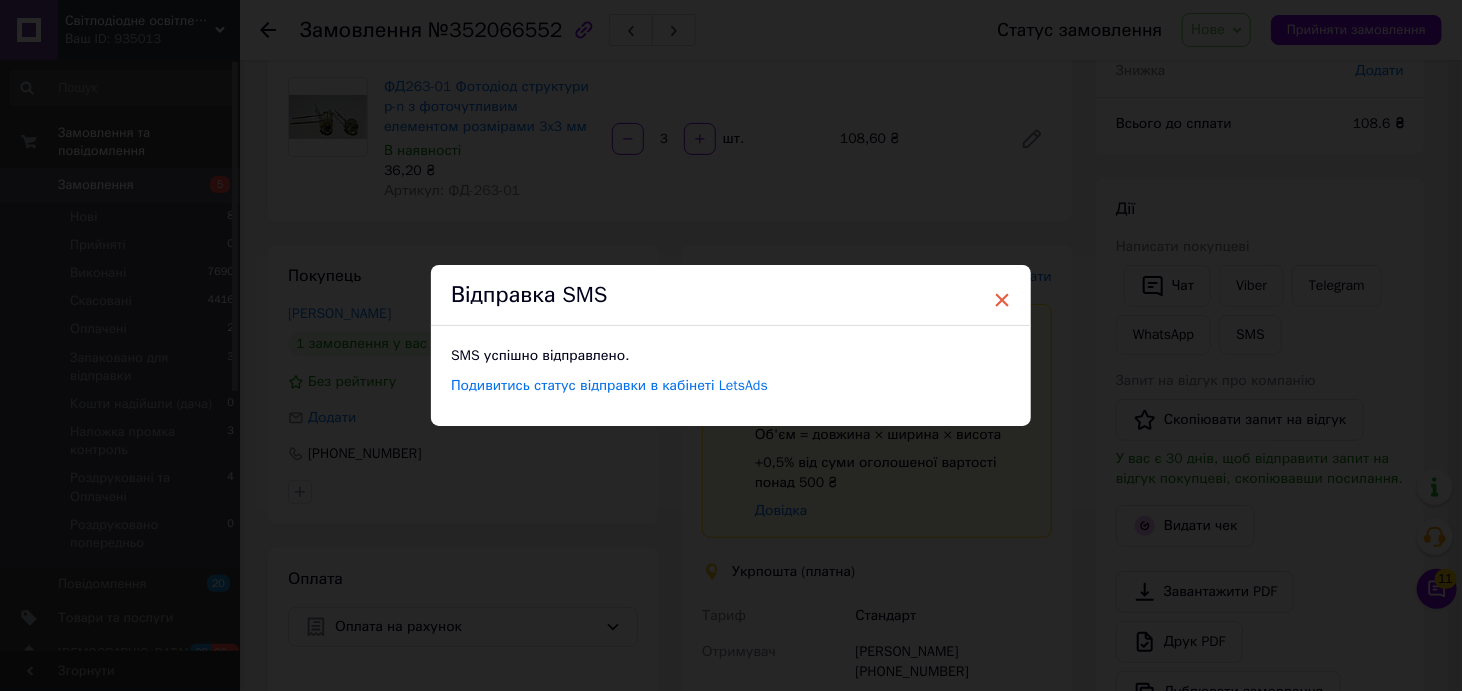 click on "×" at bounding box center (1002, 300) 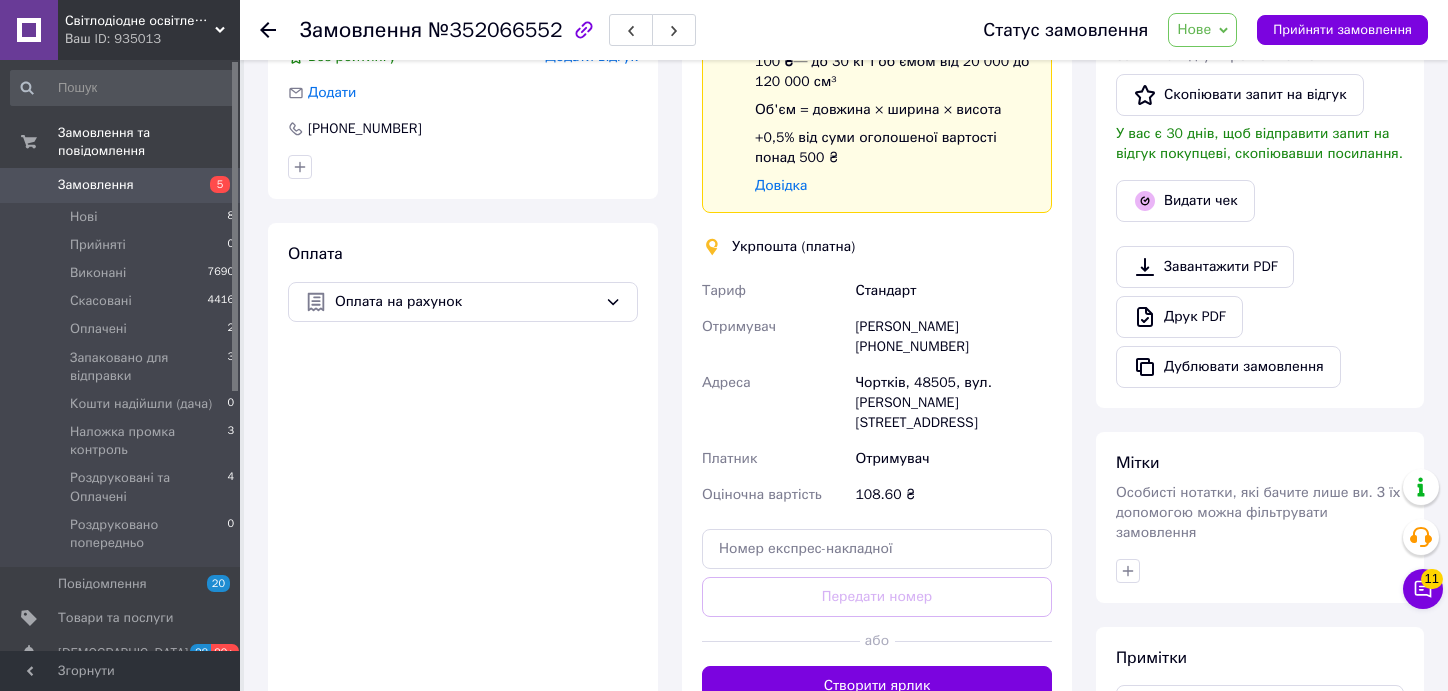scroll, scrollTop: 480, scrollLeft: 0, axis: vertical 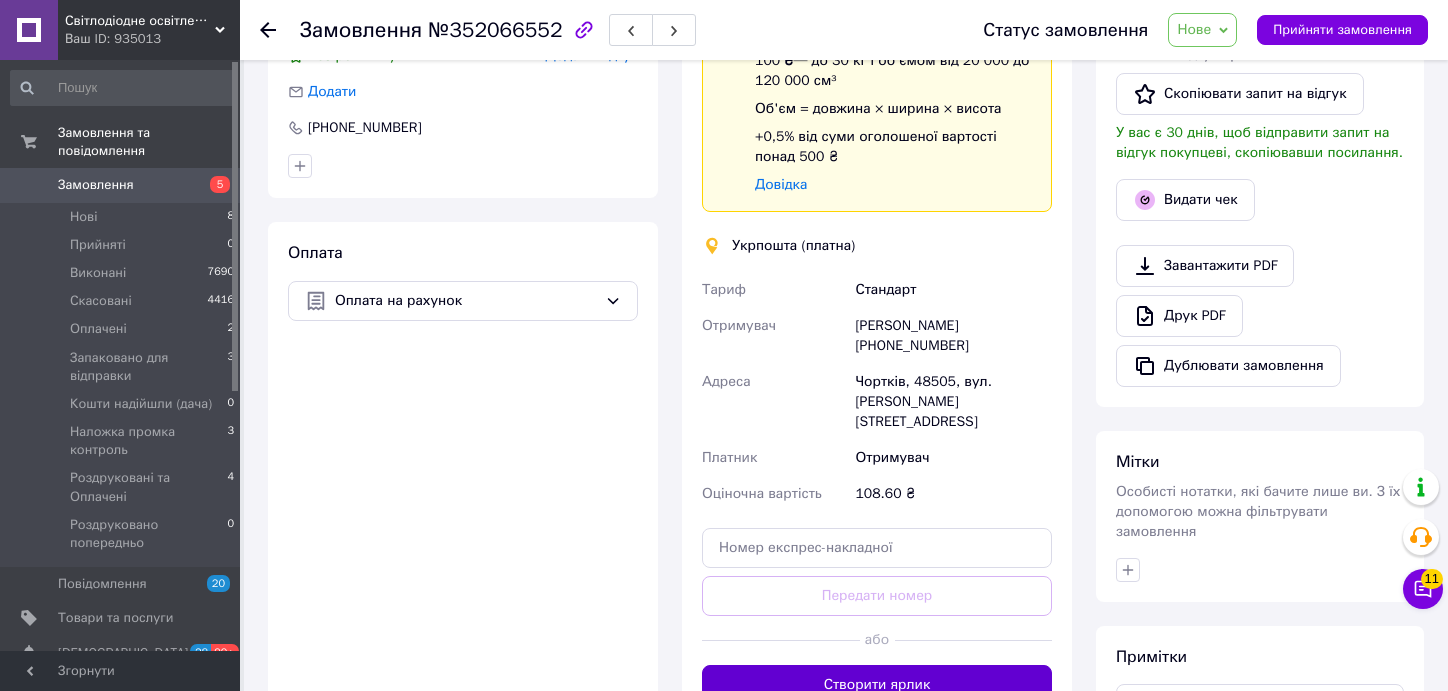 click on "Створити ярлик" at bounding box center [877, 685] 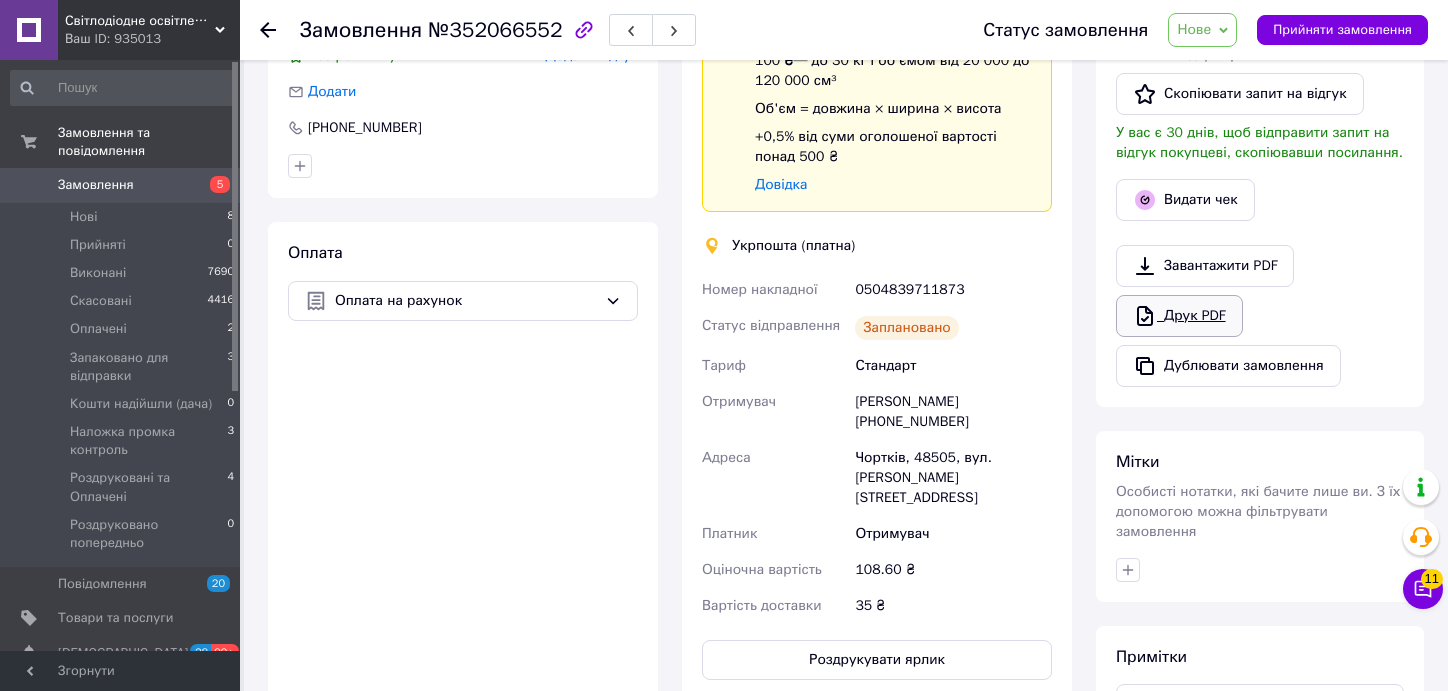 click on "Друк PDF" at bounding box center (1179, 316) 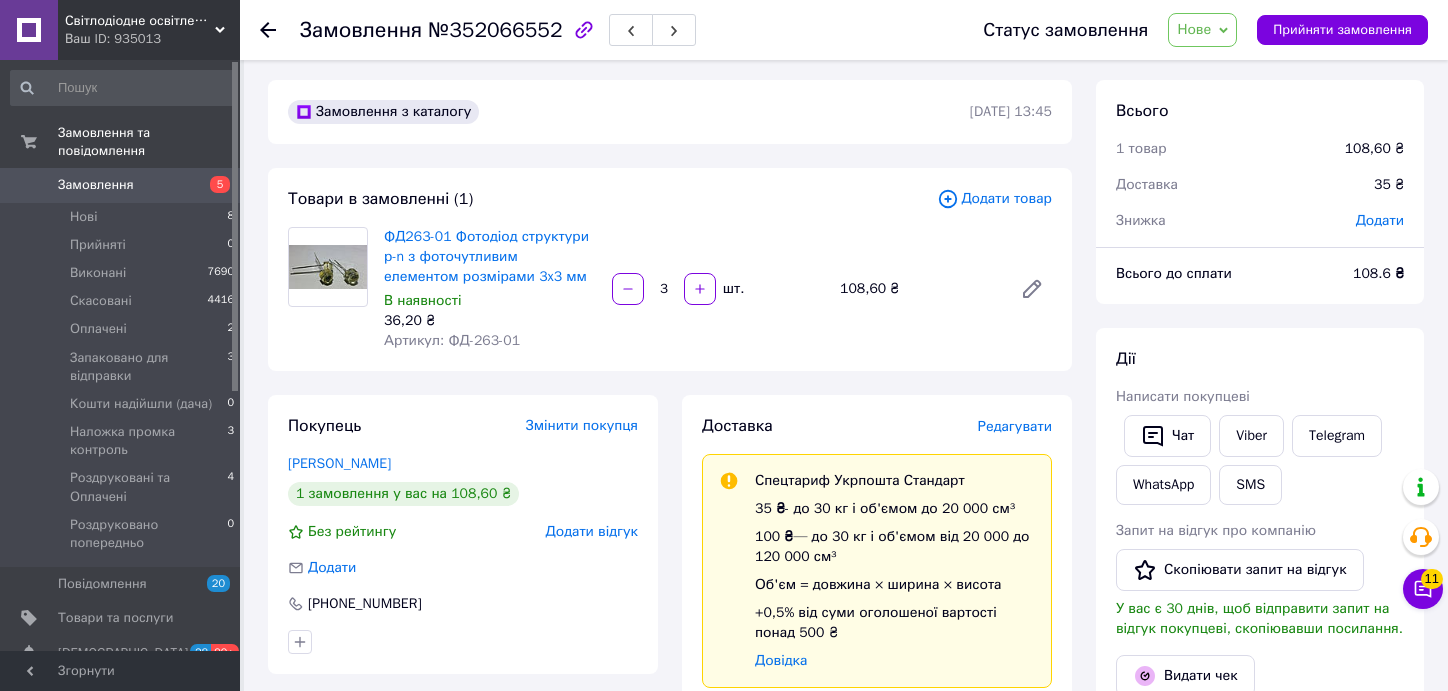 scroll, scrollTop: 0, scrollLeft: 0, axis: both 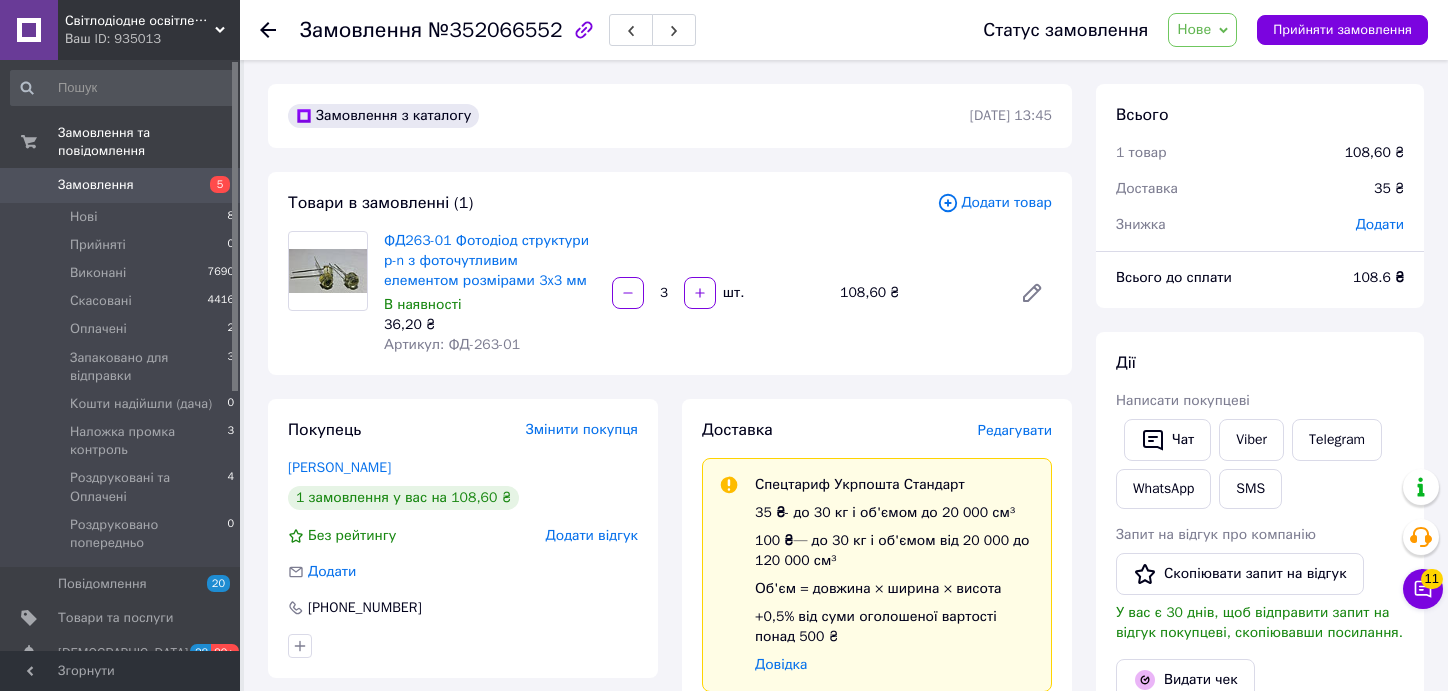 click on "Нове" at bounding box center (1194, 29) 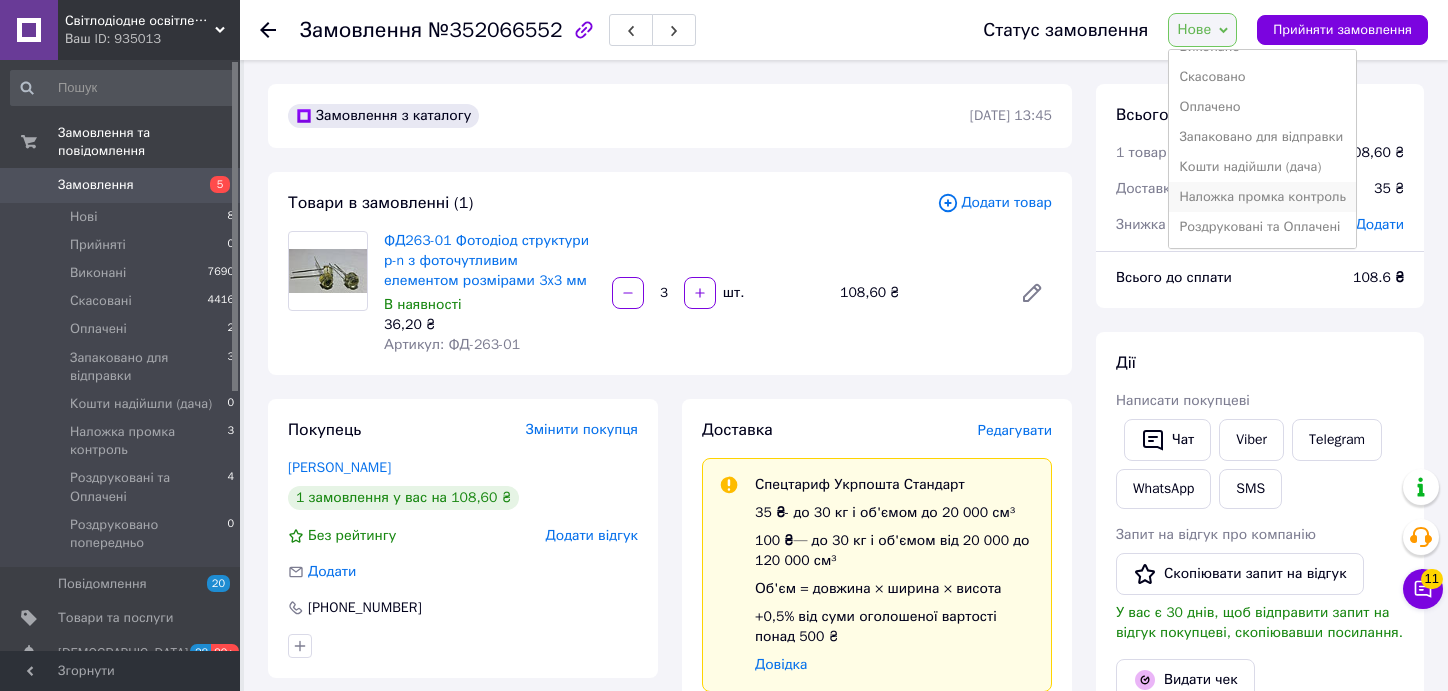 scroll, scrollTop: 81, scrollLeft: 0, axis: vertical 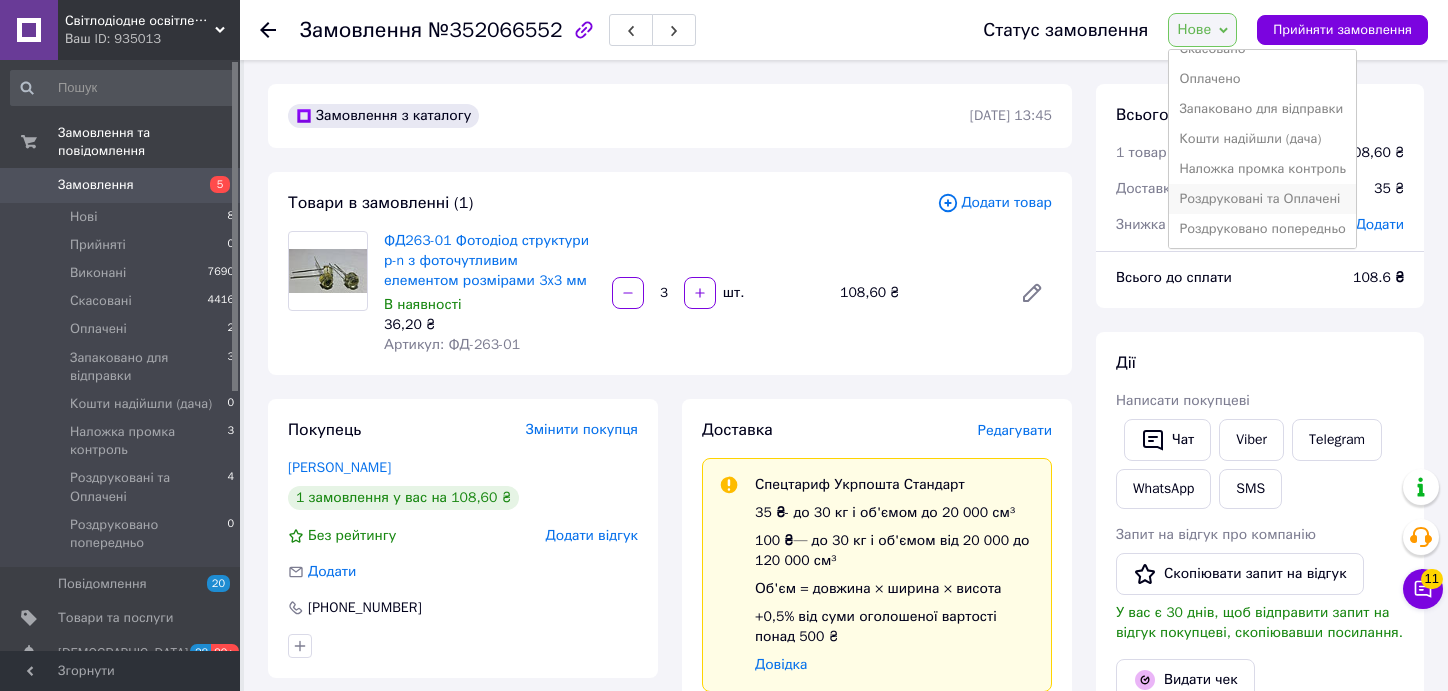 click on "Роздруковані та Оплачені" at bounding box center (1262, 199) 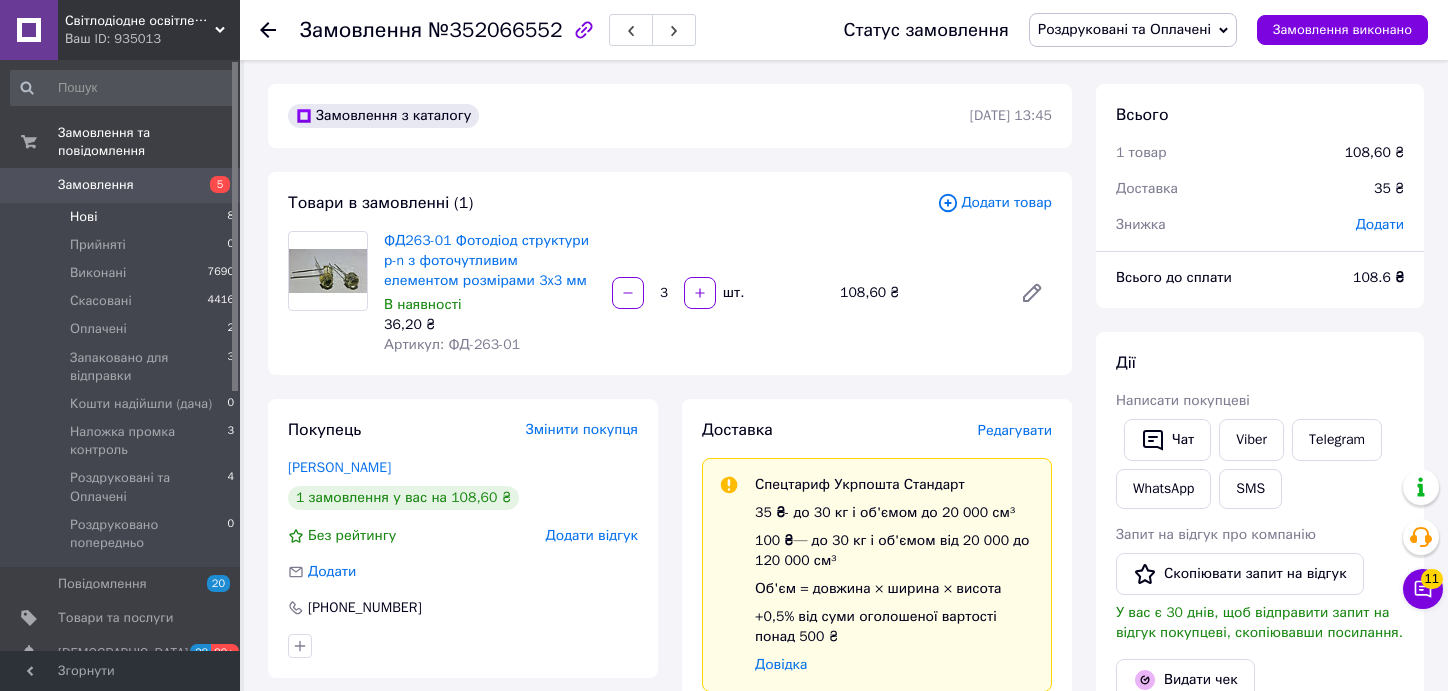 click on "Нові" at bounding box center (83, 217) 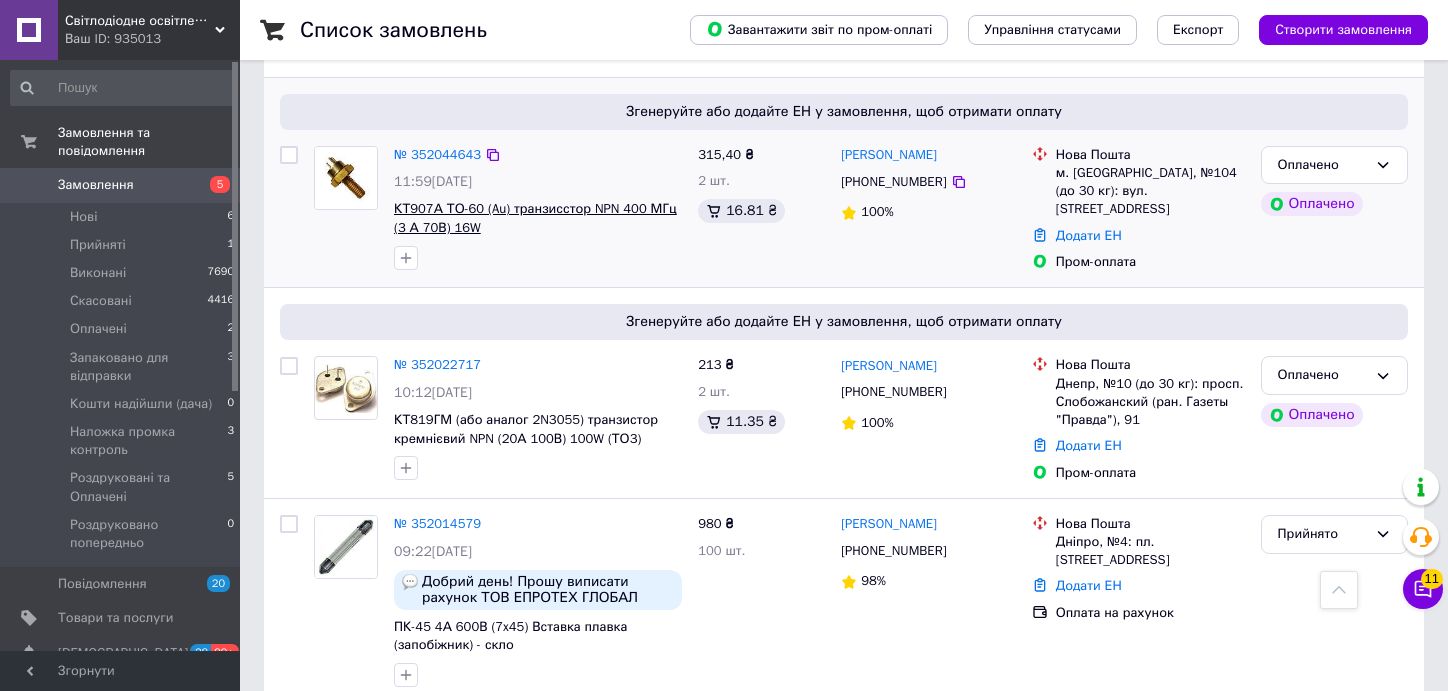 scroll, scrollTop: 800, scrollLeft: 0, axis: vertical 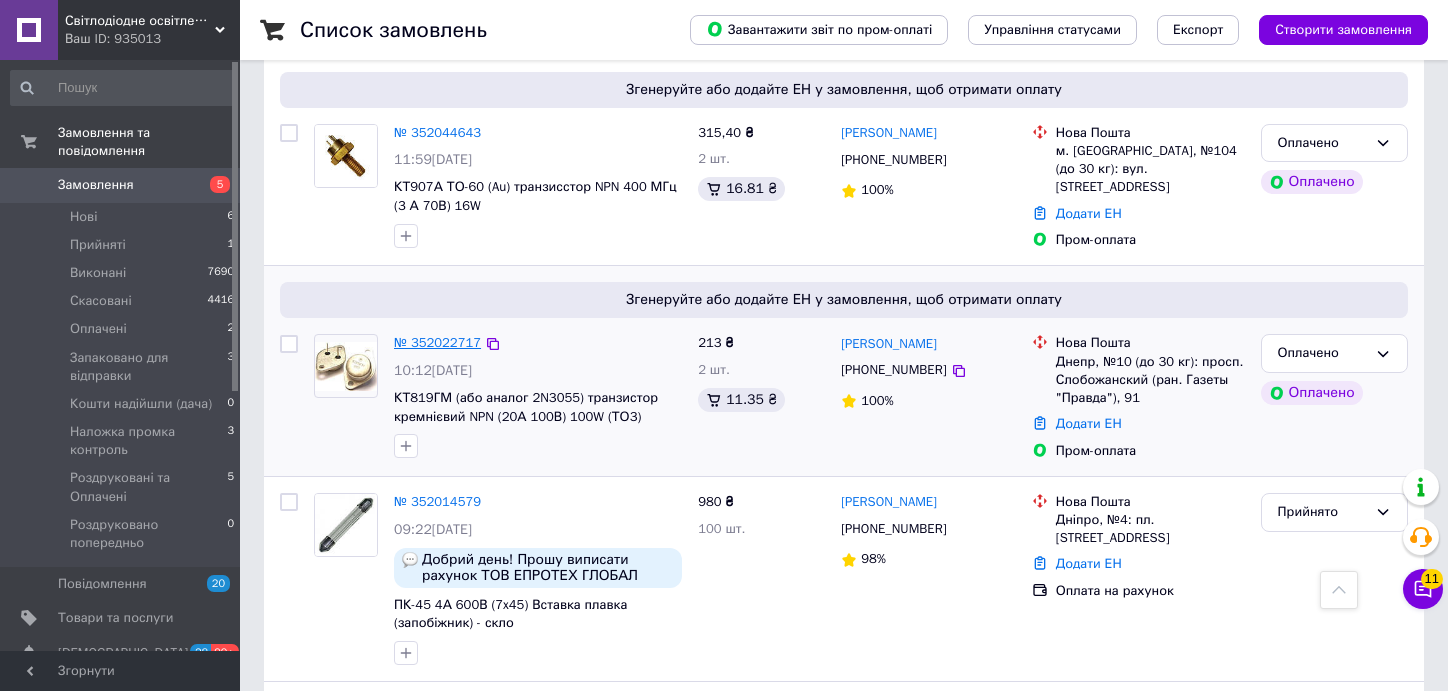 click on "№ 352022717" at bounding box center (437, 342) 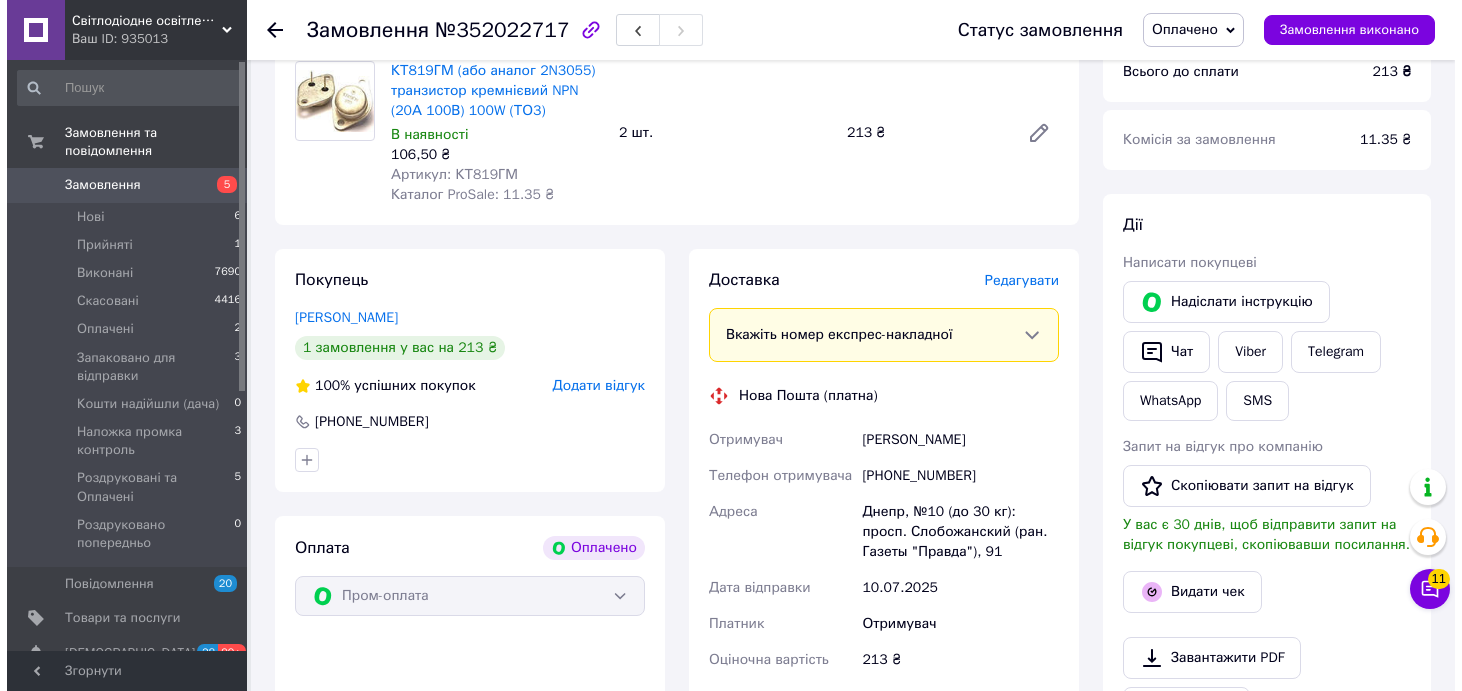 scroll, scrollTop: 800, scrollLeft: 0, axis: vertical 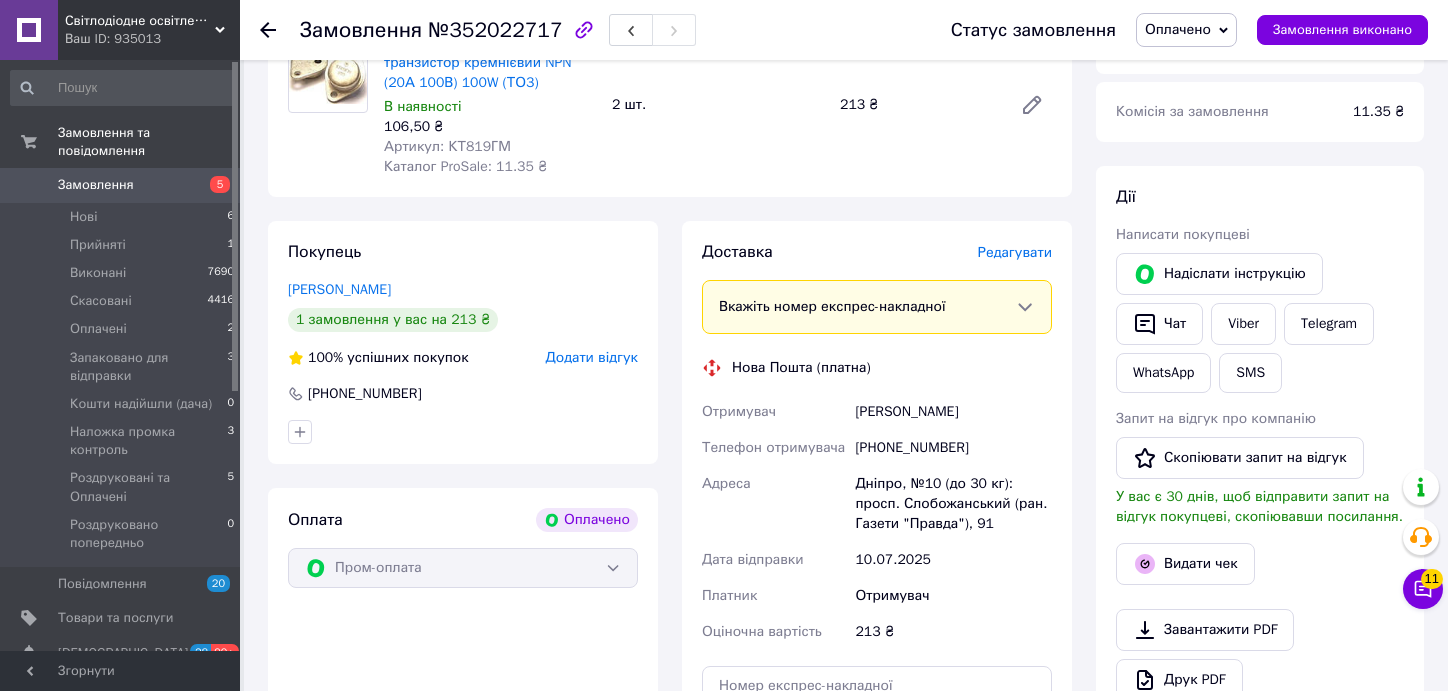 click on "Редагувати" at bounding box center [1015, 252] 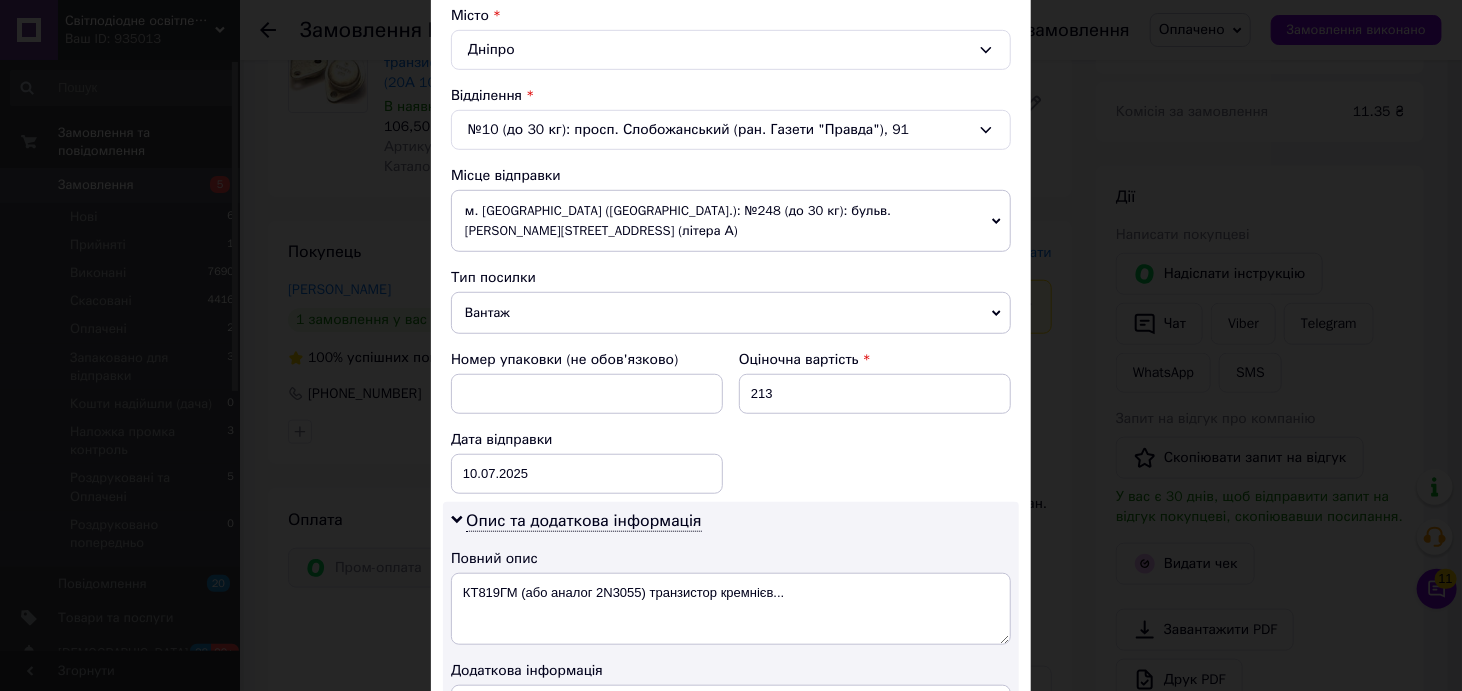 scroll, scrollTop: 600, scrollLeft: 0, axis: vertical 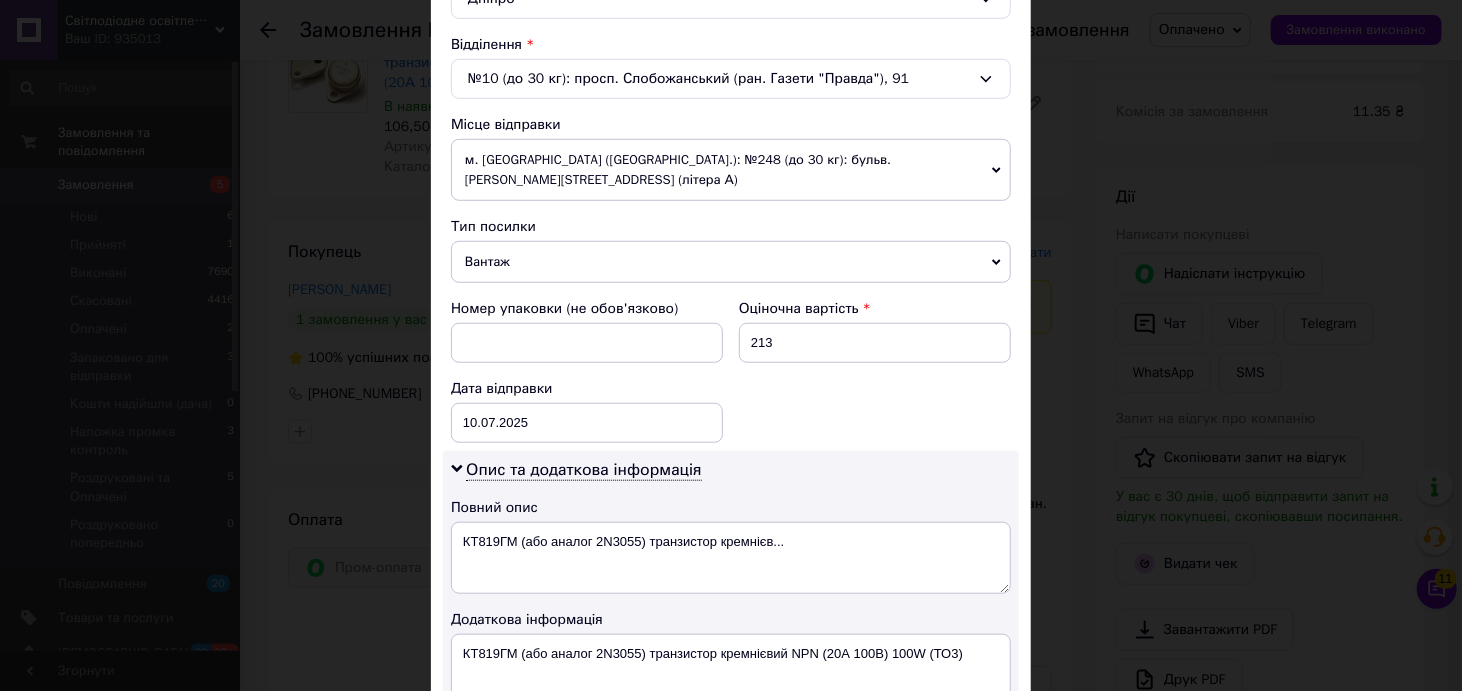 click on "Вантаж" at bounding box center [731, 262] 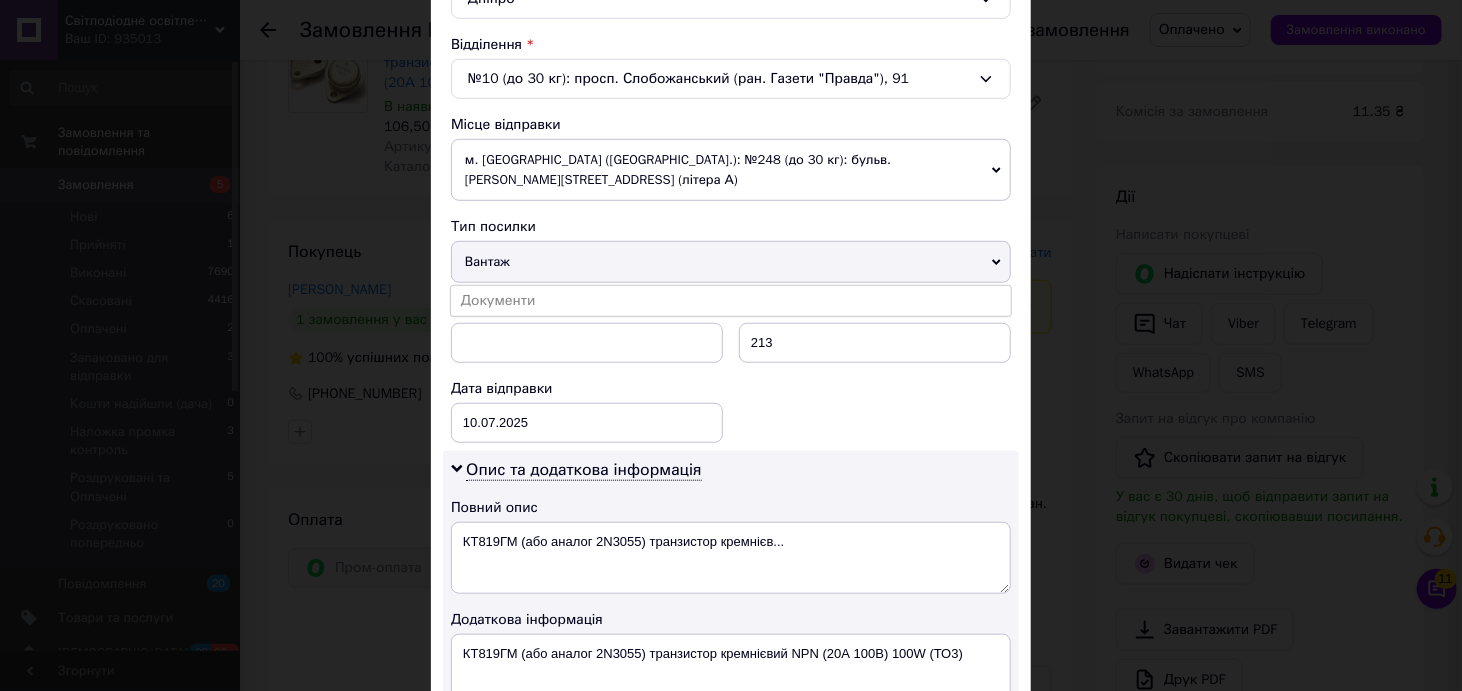 click on "Документи" at bounding box center (731, 301) 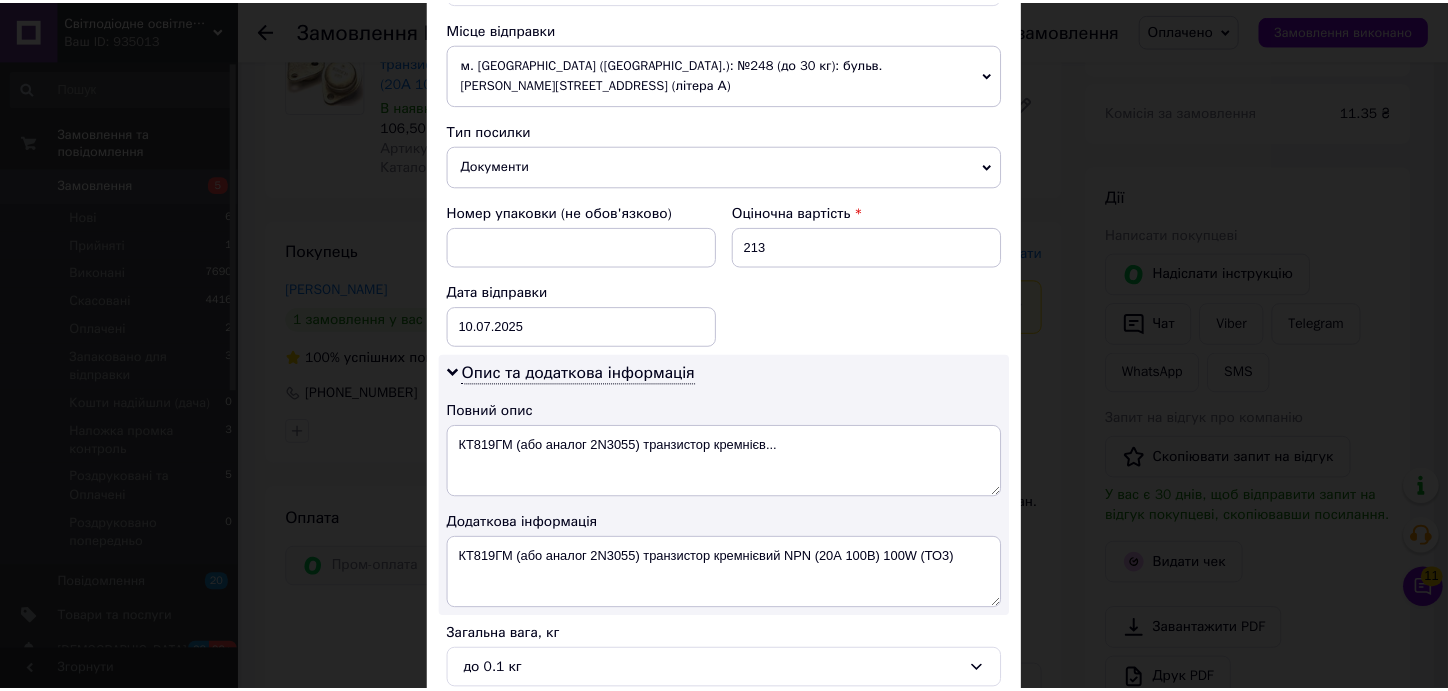 scroll, scrollTop: 874, scrollLeft: 0, axis: vertical 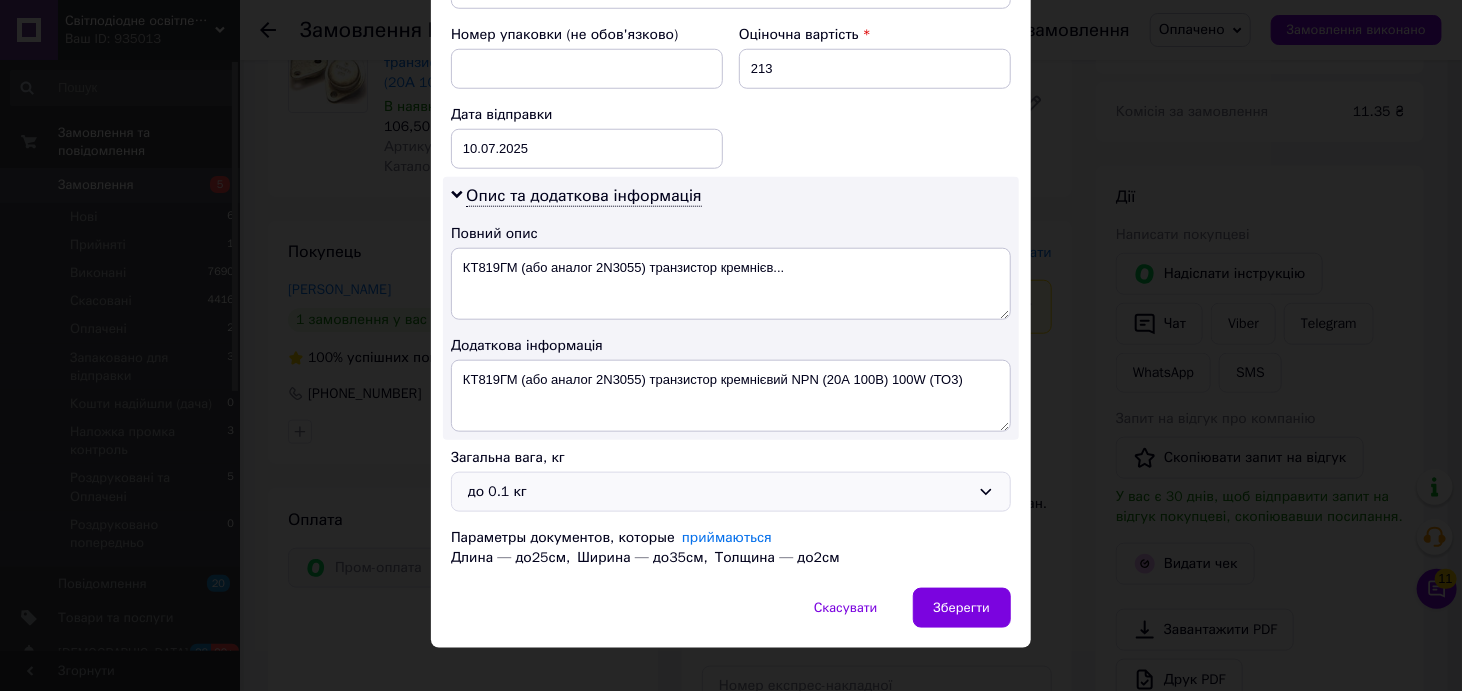 click on "до 0.1 кг" at bounding box center [719, 492] 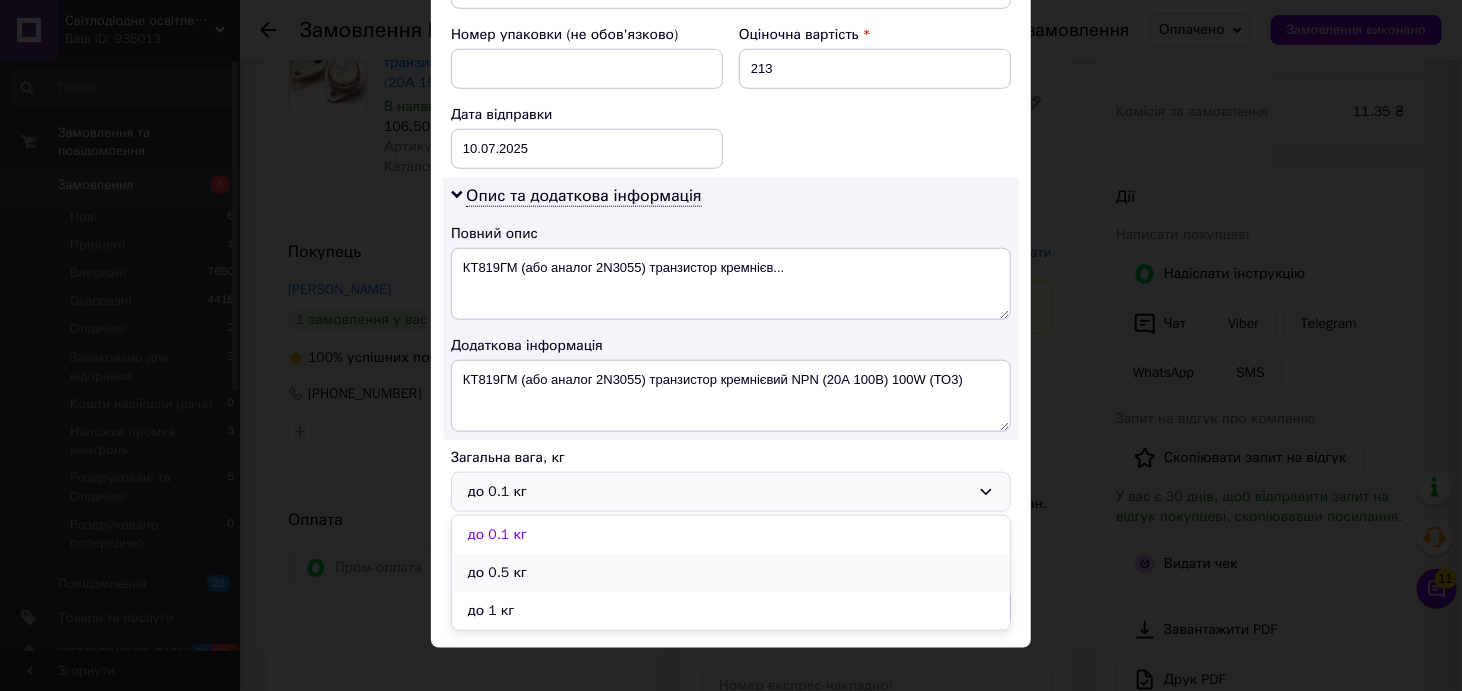 click on "до 0.5 кг" at bounding box center (731, 573) 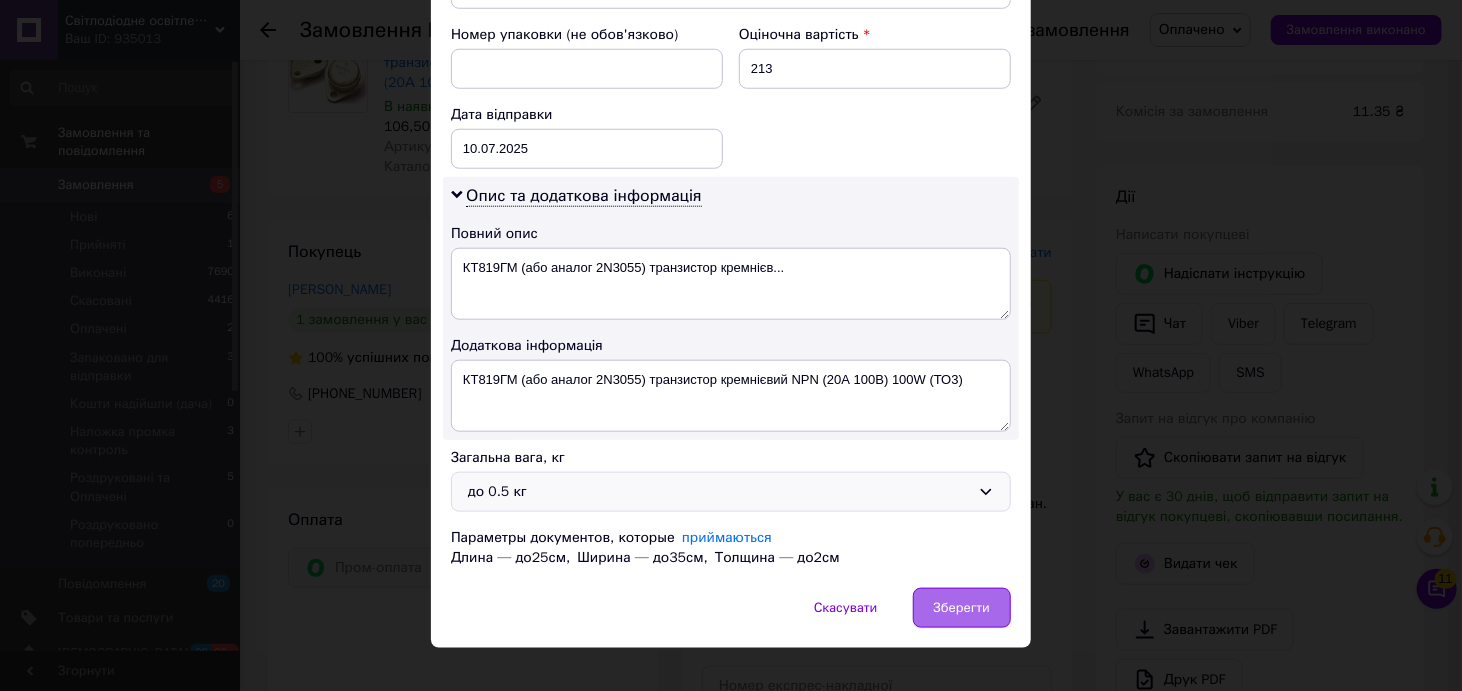 click on "Зберегти" at bounding box center [962, 608] 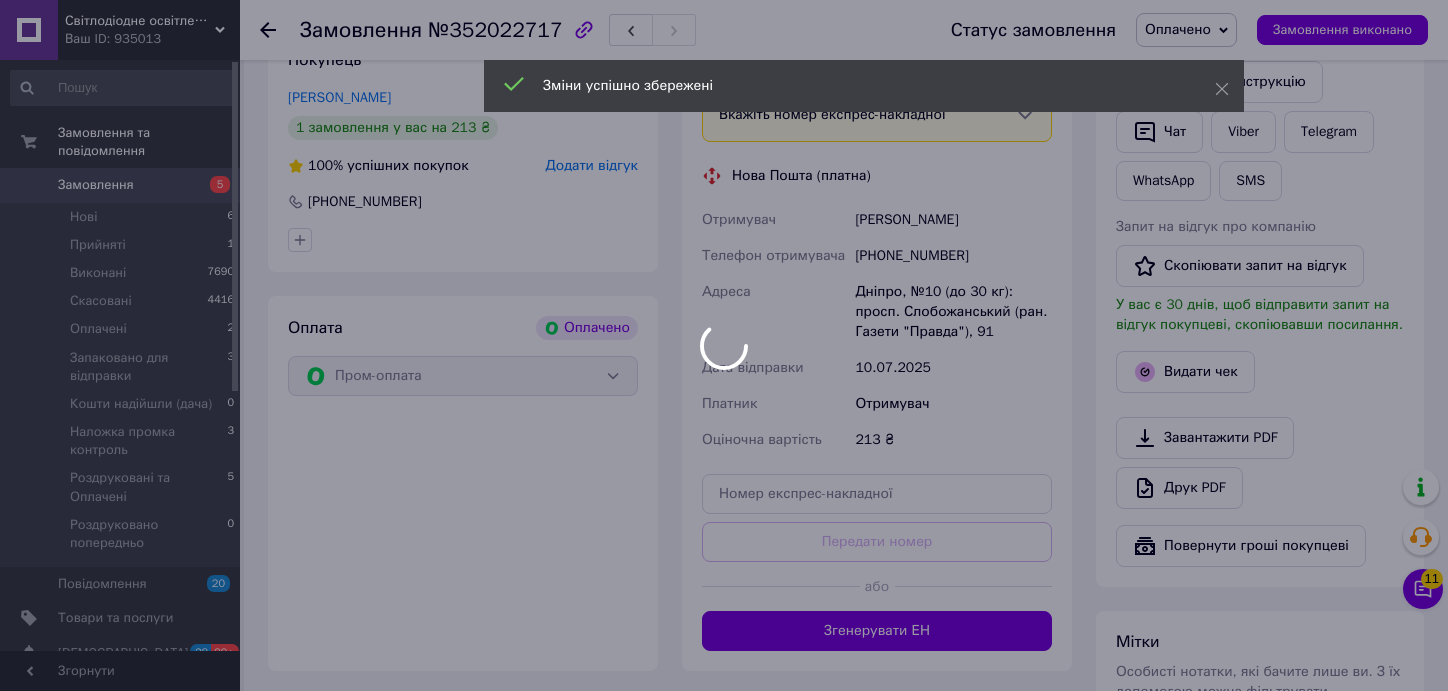 scroll, scrollTop: 1000, scrollLeft: 0, axis: vertical 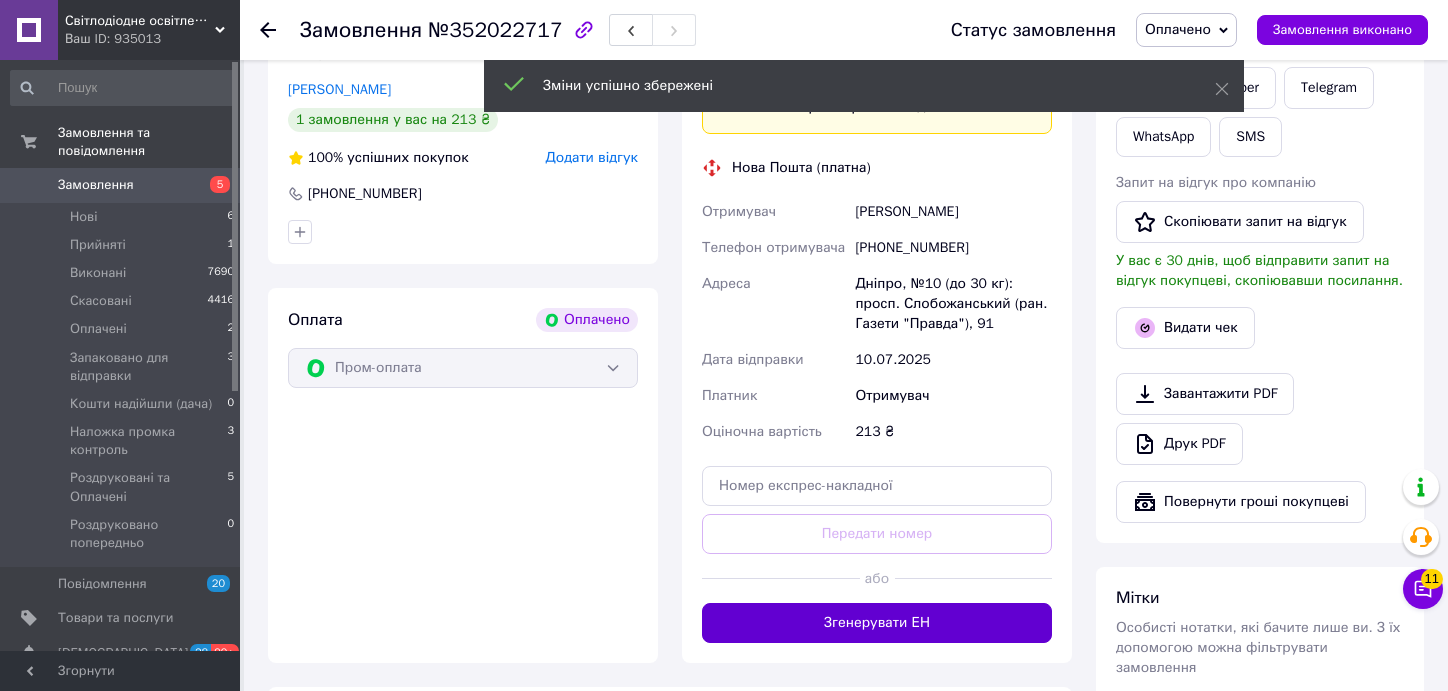 click on "Згенерувати ЕН" at bounding box center [877, 623] 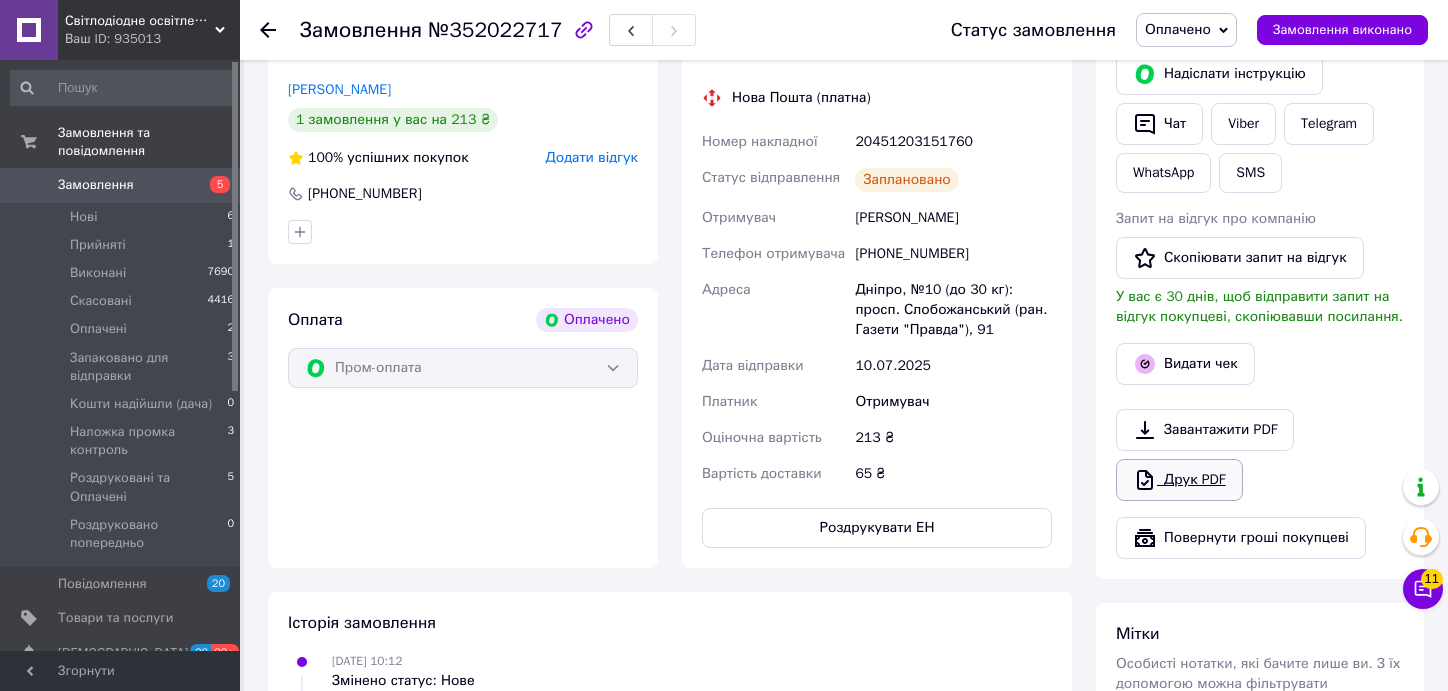 click on "Друк PDF" at bounding box center (1179, 480) 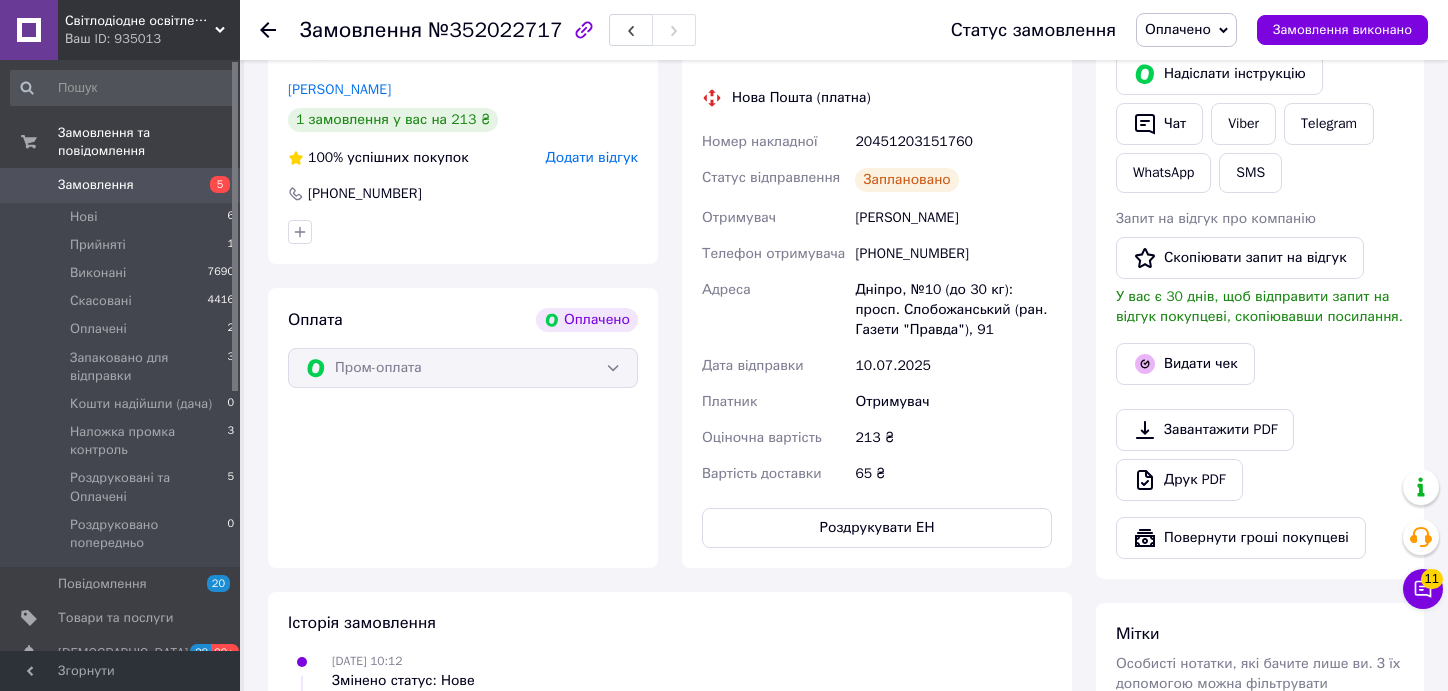 click on "Всього 1 товар 213 ₴ Доставка 65 ₴ Всього до сплати 213 ₴ Комісія за замовлення 11.35 ₴ Дії Написати покупцеві   Надіслати інструкцію   Чат Viber Telegram WhatsApp SMS Запит на відгук про компанію   Скопіювати запит на відгук У вас є 30 днів, щоб відправити запит на відгук покупцеві, скопіювавши посилання.   Видати чек   Завантажити PDF   Друк PDF   Повернути гроші покупцеві [PERSON_NAME] Особисті нотатки, які бачите лише ви. З їх допомогою можна фільтрувати замовлення Примітки Залишилося 300 символів Очистити Зберегти" at bounding box center [1260, 374] 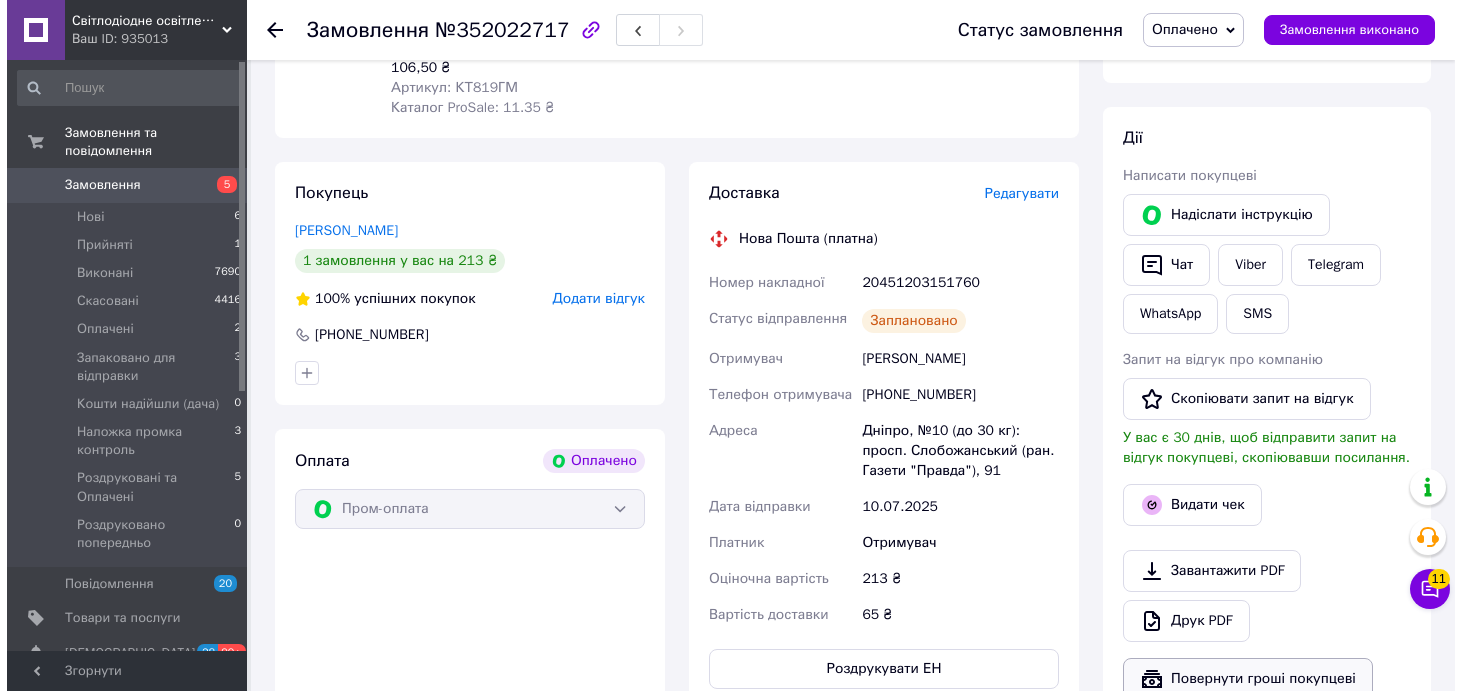 scroll, scrollTop: 1000, scrollLeft: 0, axis: vertical 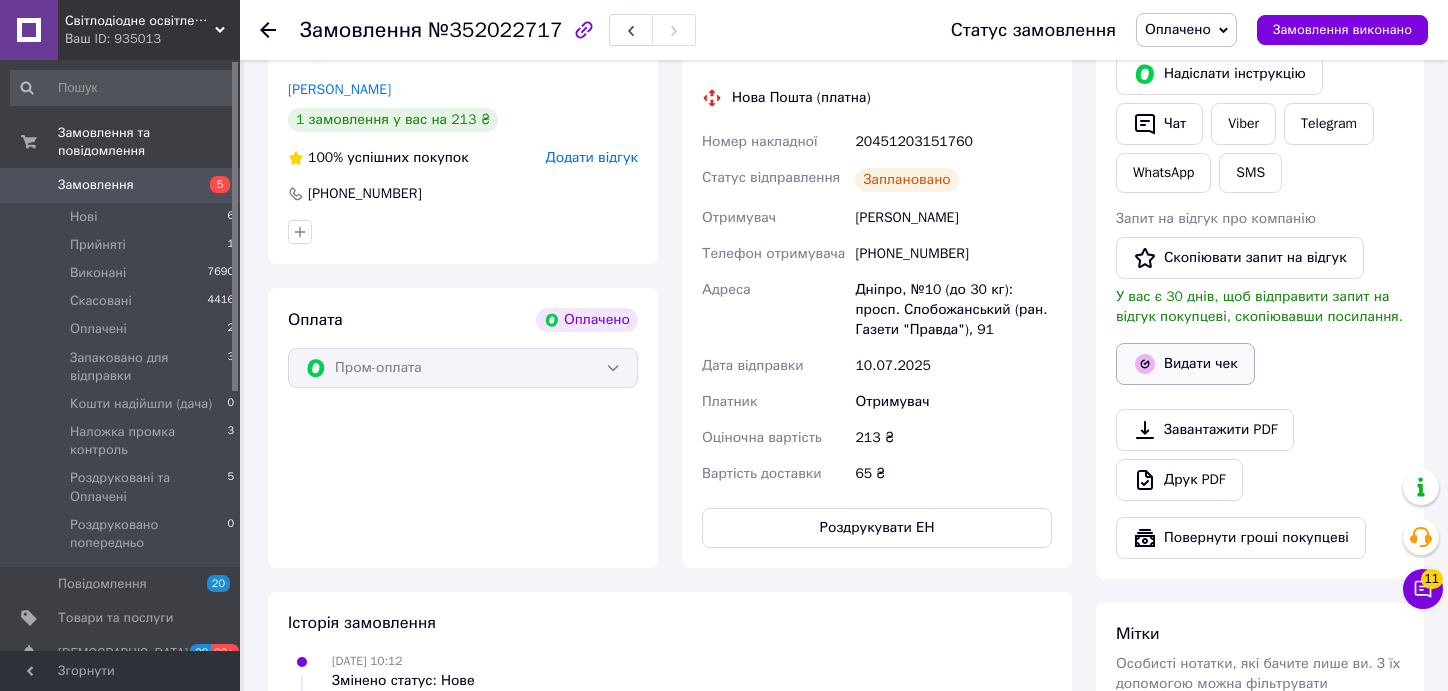 click on "Видати чек" at bounding box center (1185, 364) 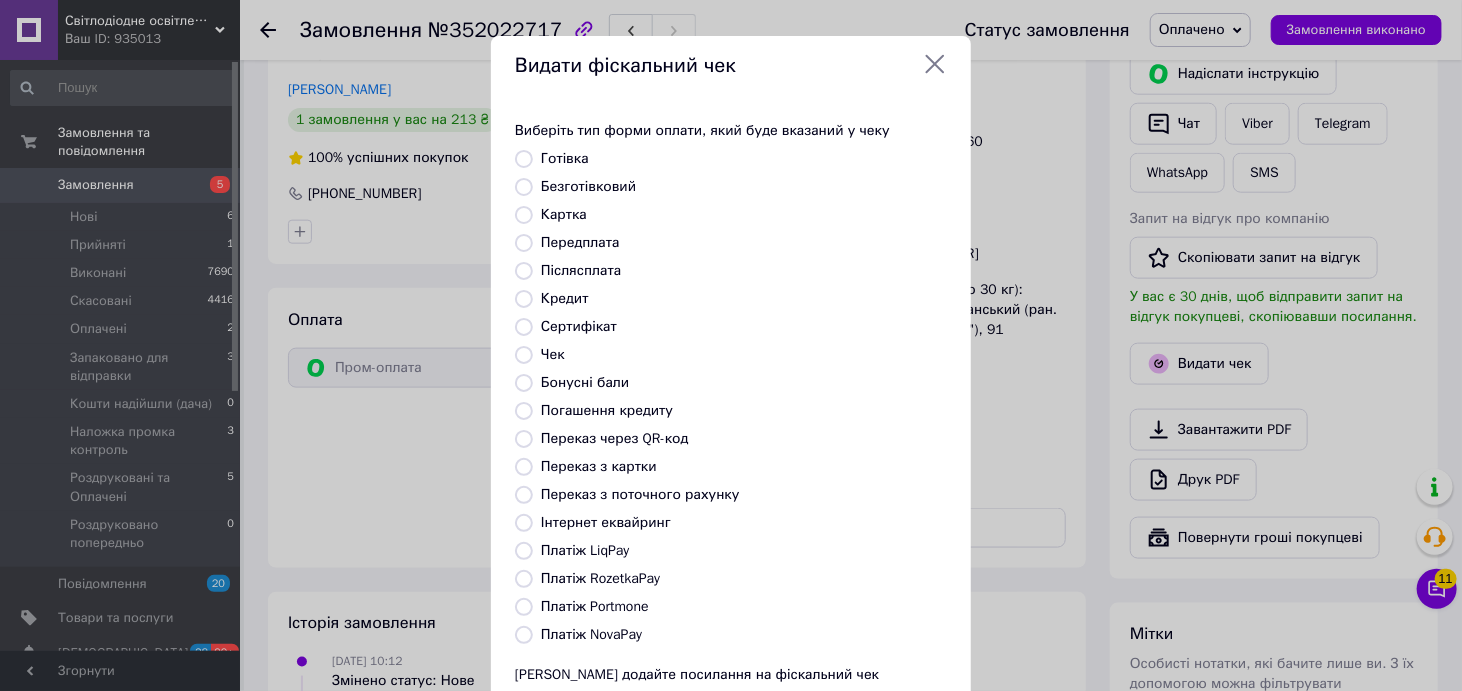 click on "Платіж RozetkaPay" at bounding box center (524, 579) 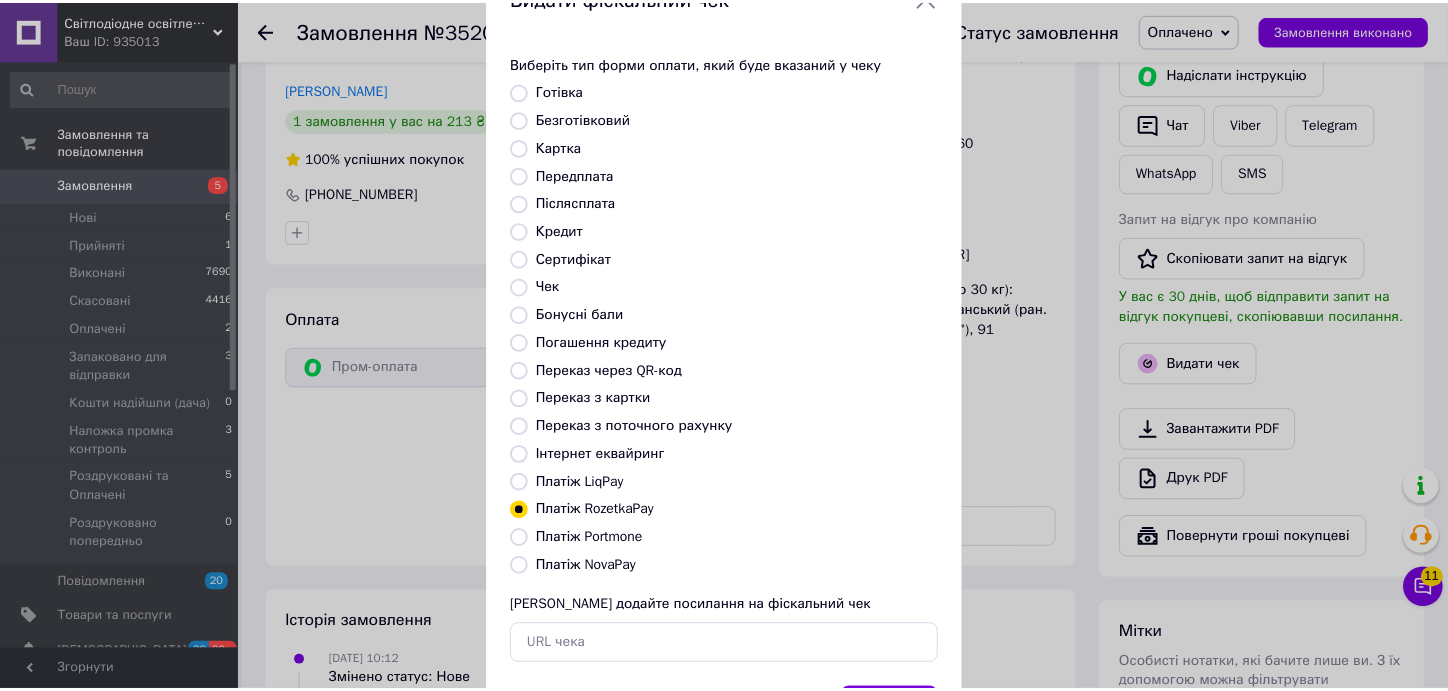 scroll, scrollTop: 167, scrollLeft: 0, axis: vertical 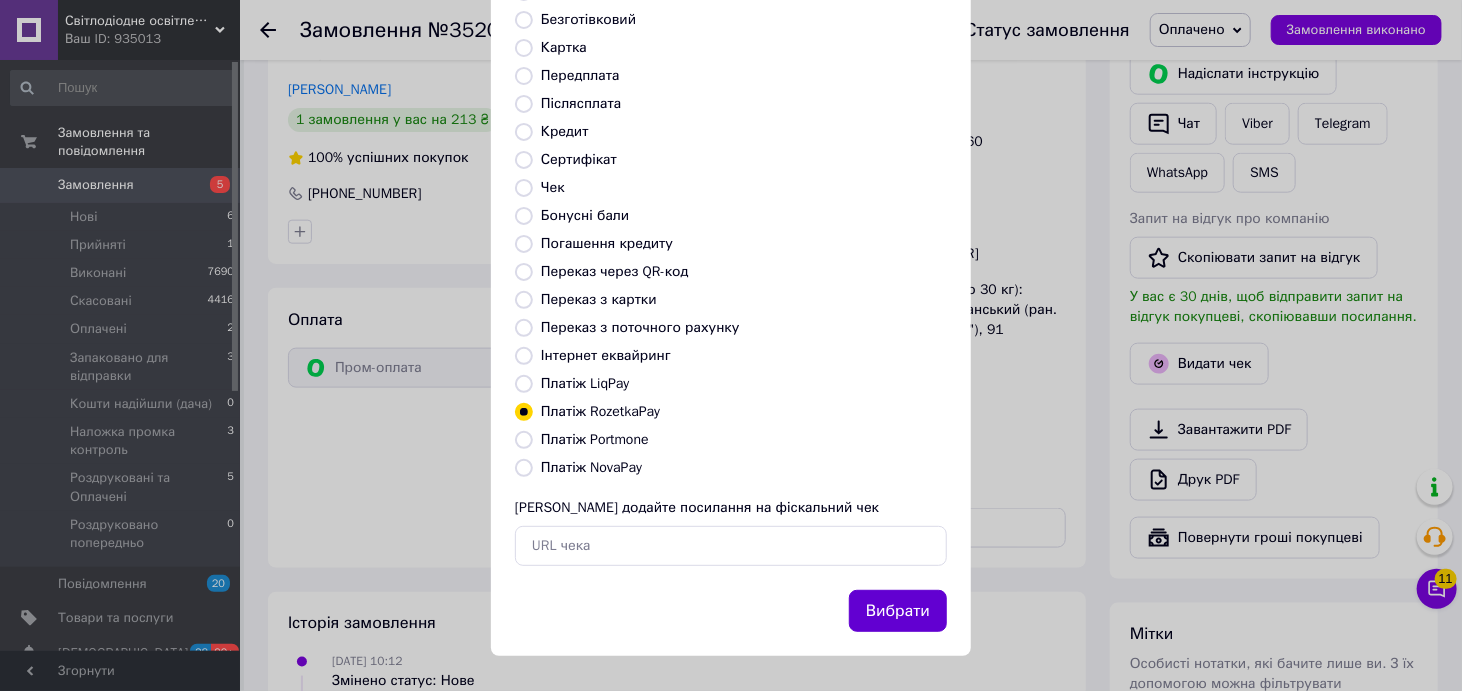 click on "Вибрати" at bounding box center [898, 611] 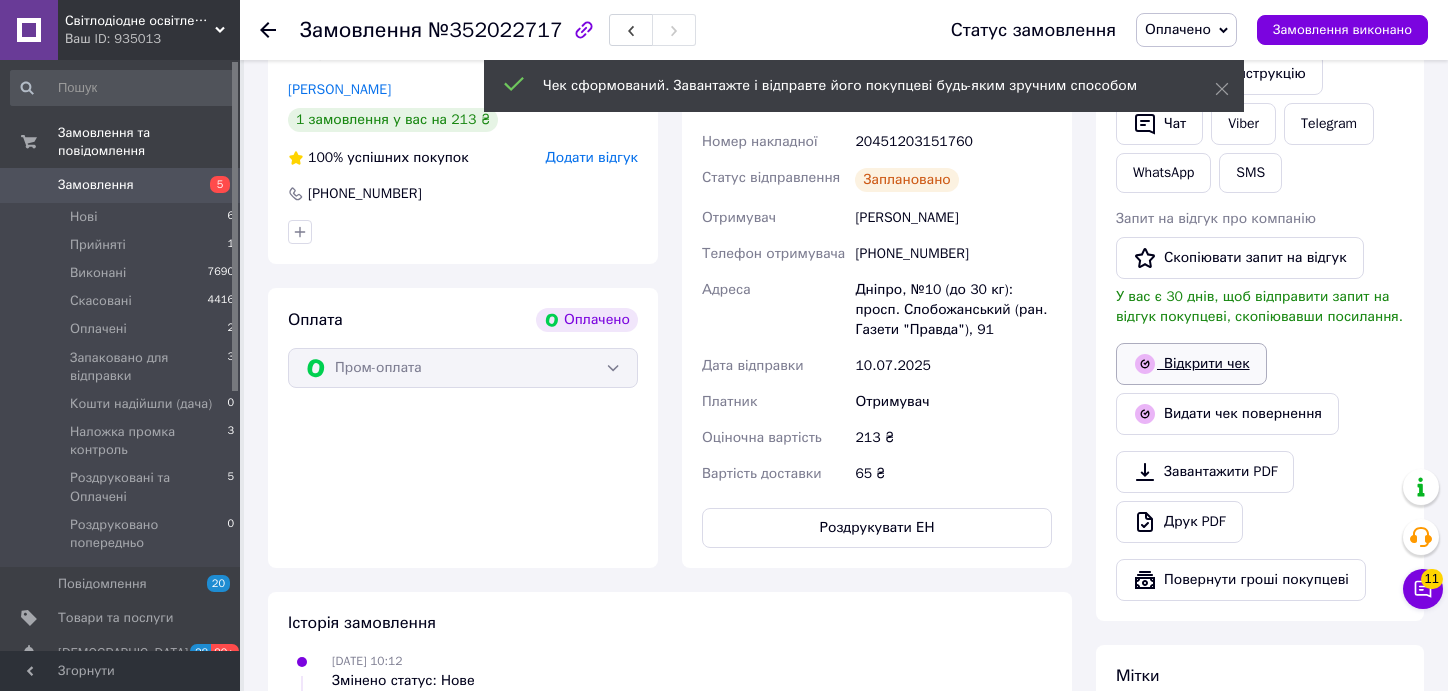 click on "Відкрити чек" at bounding box center [1191, 364] 